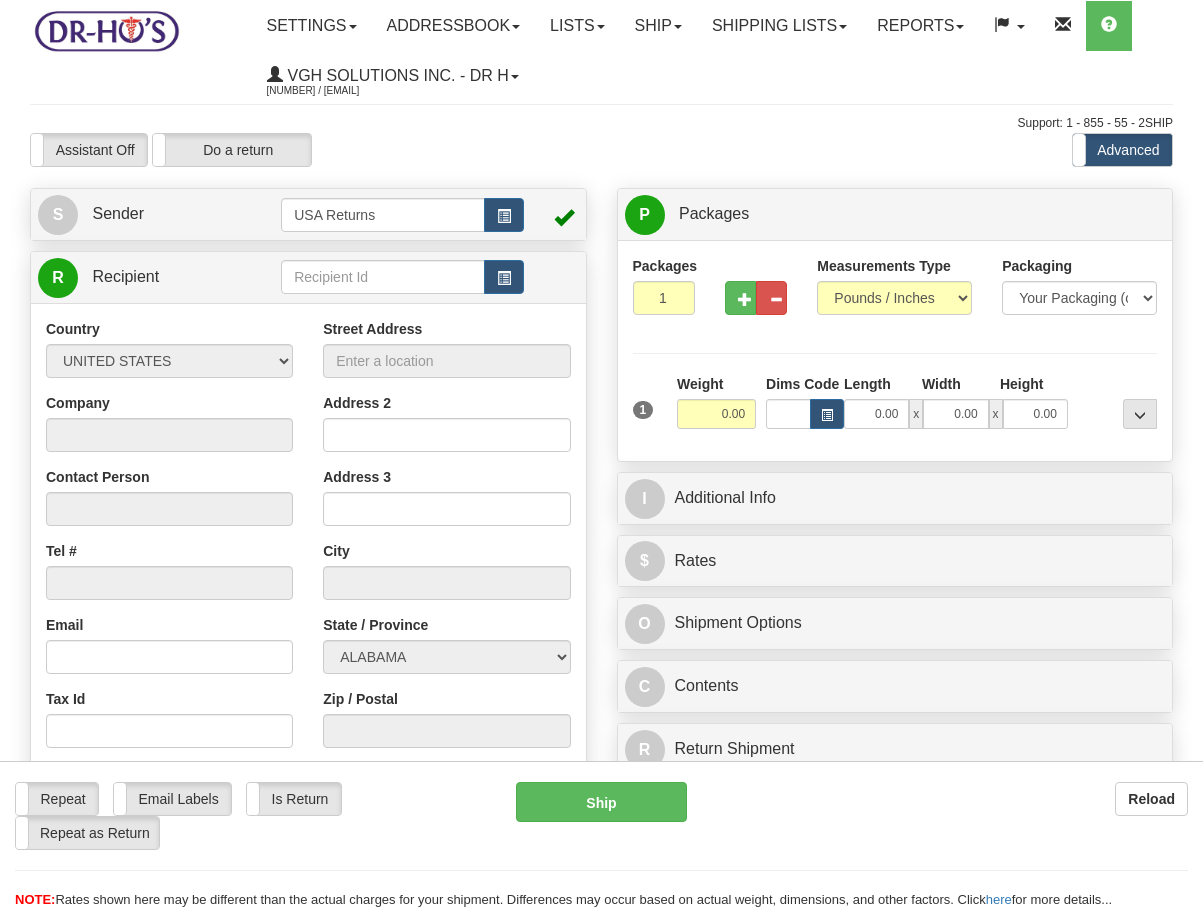 scroll, scrollTop: 0, scrollLeft: 0, axis: both 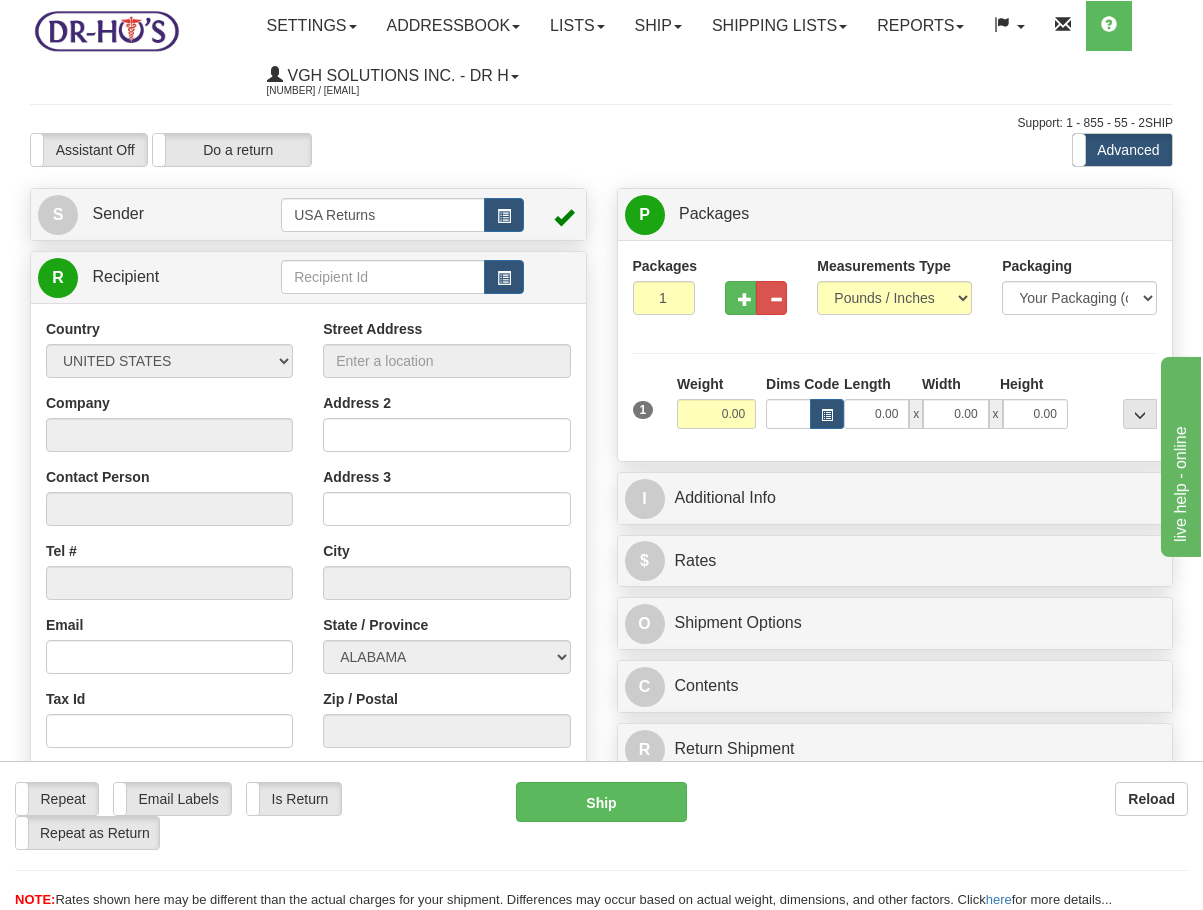 click at bounding box center [267, 277] 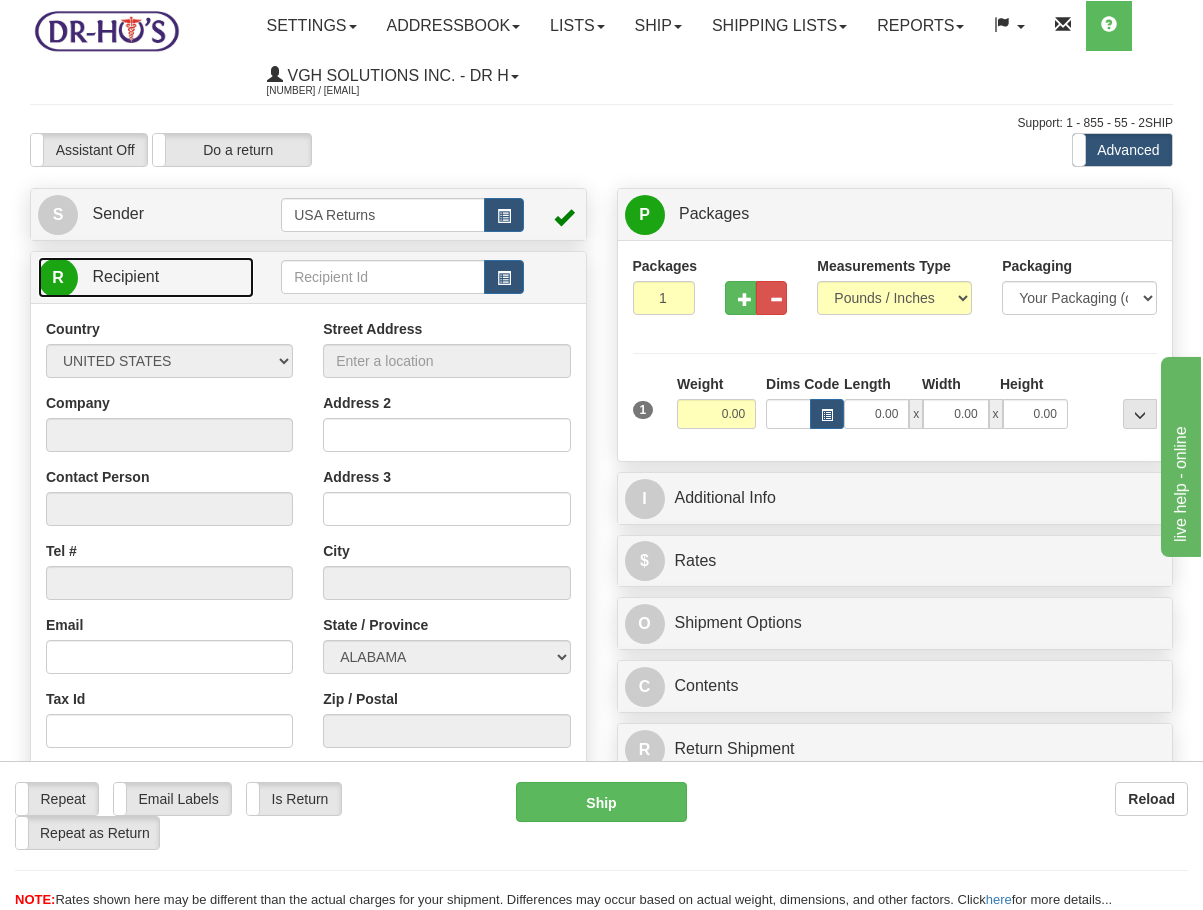 click on "R
Recipient" at bounding box center [146, 277] 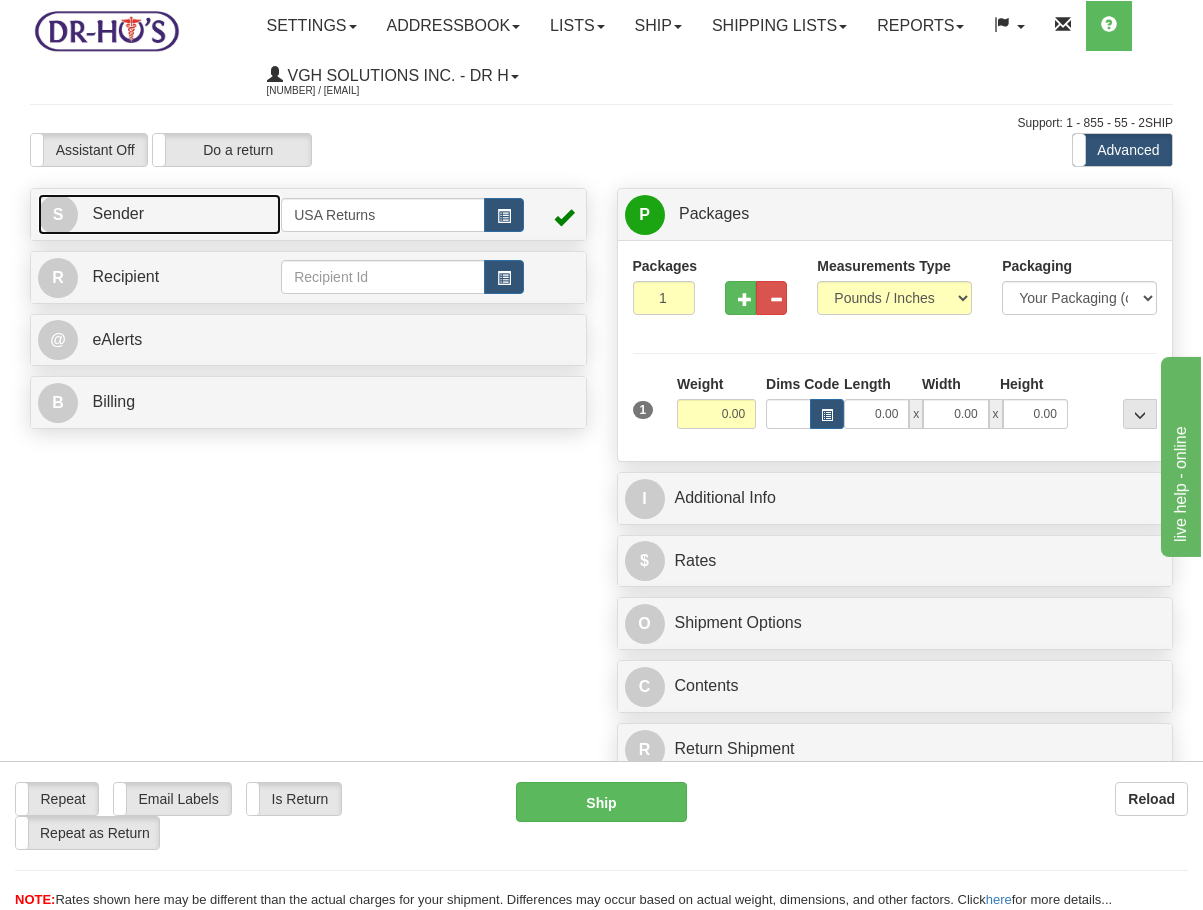 click on "S
Sender" at bounding box center (159, 214) 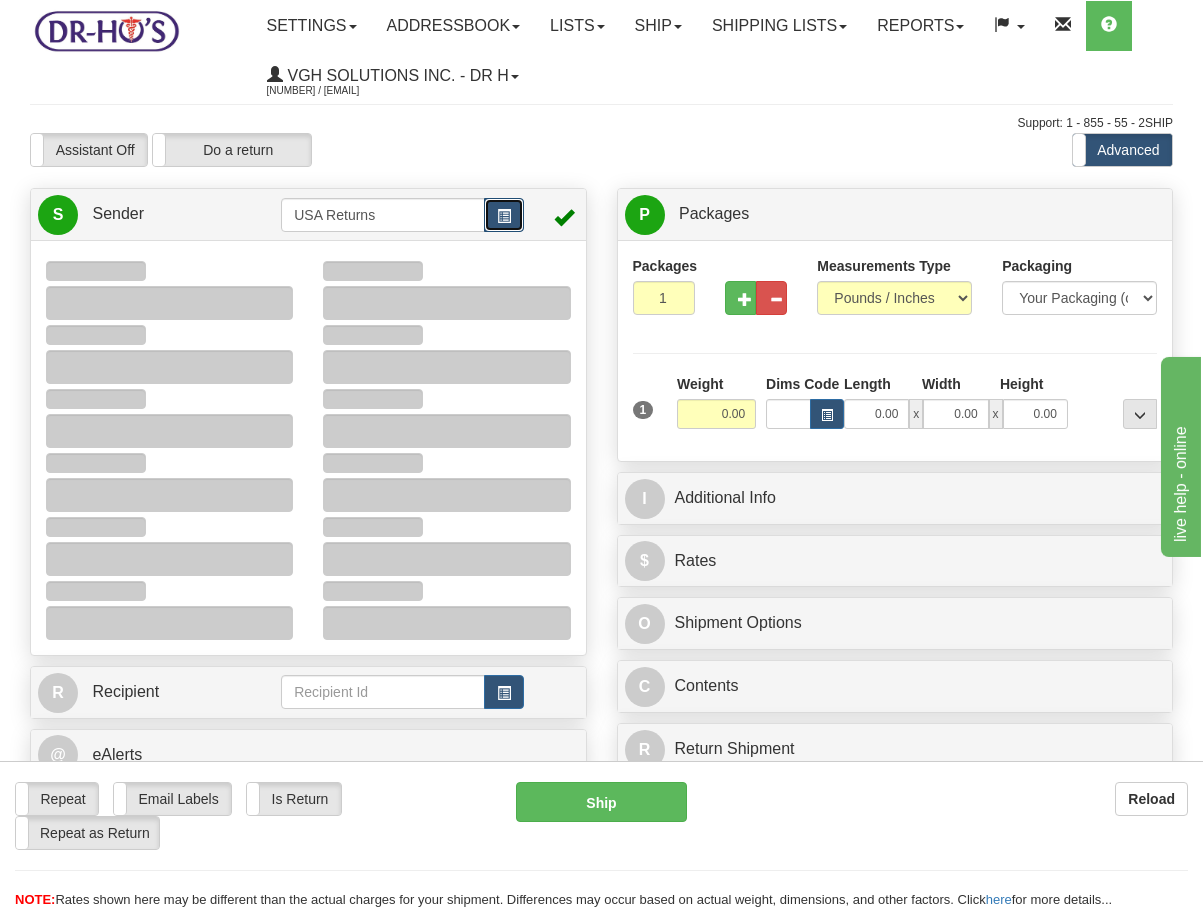 click at bounding box center (504, 216) 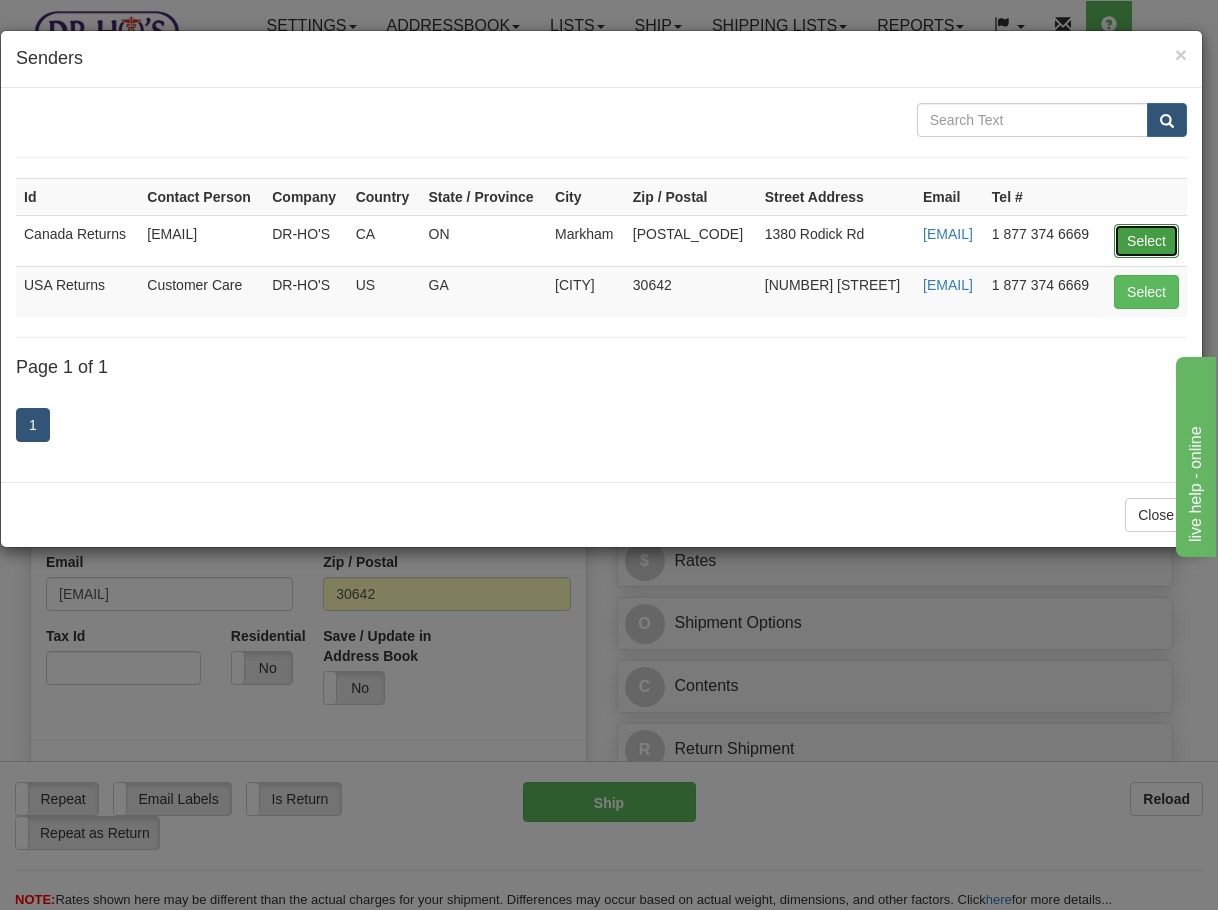 click on "Select" at bounding box center [1146, 241] 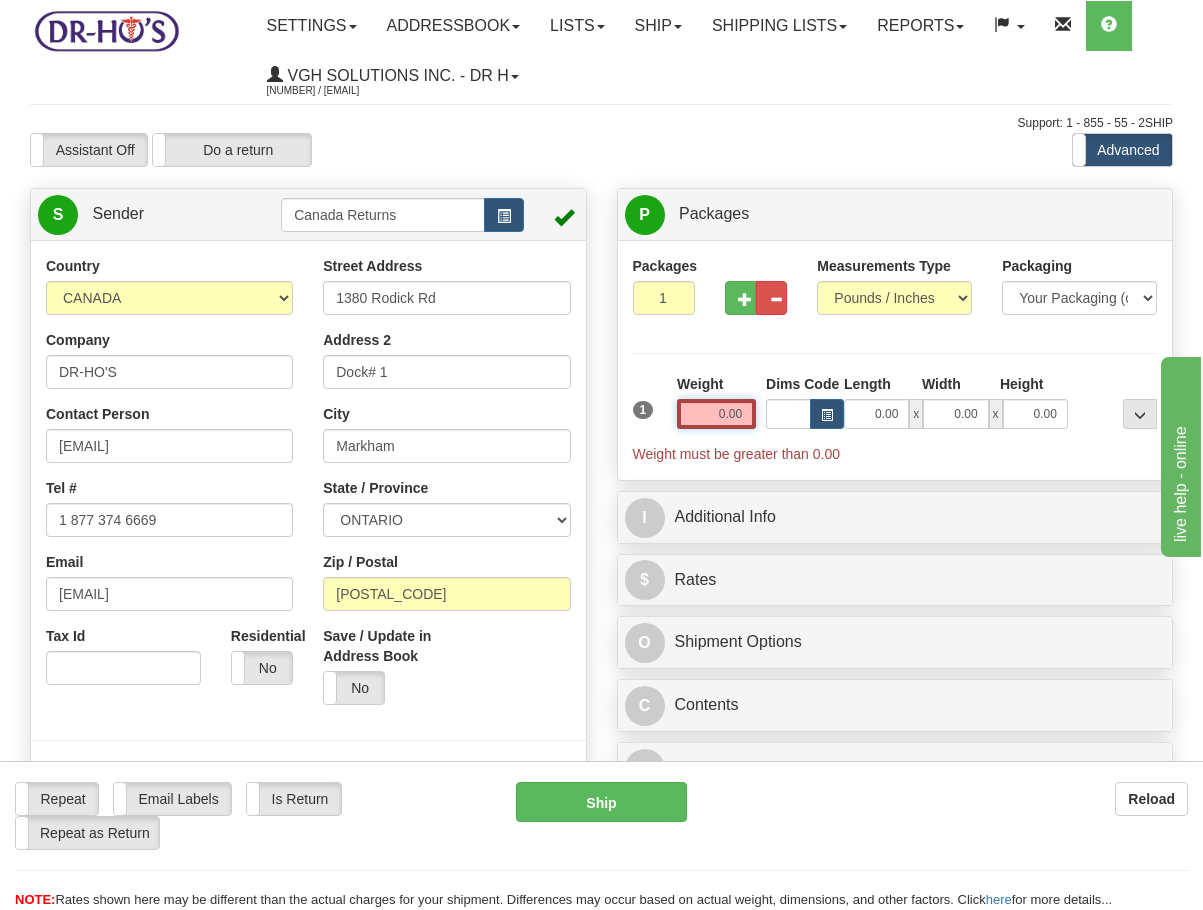 click on "0.00" at bounding box center [716, 414] 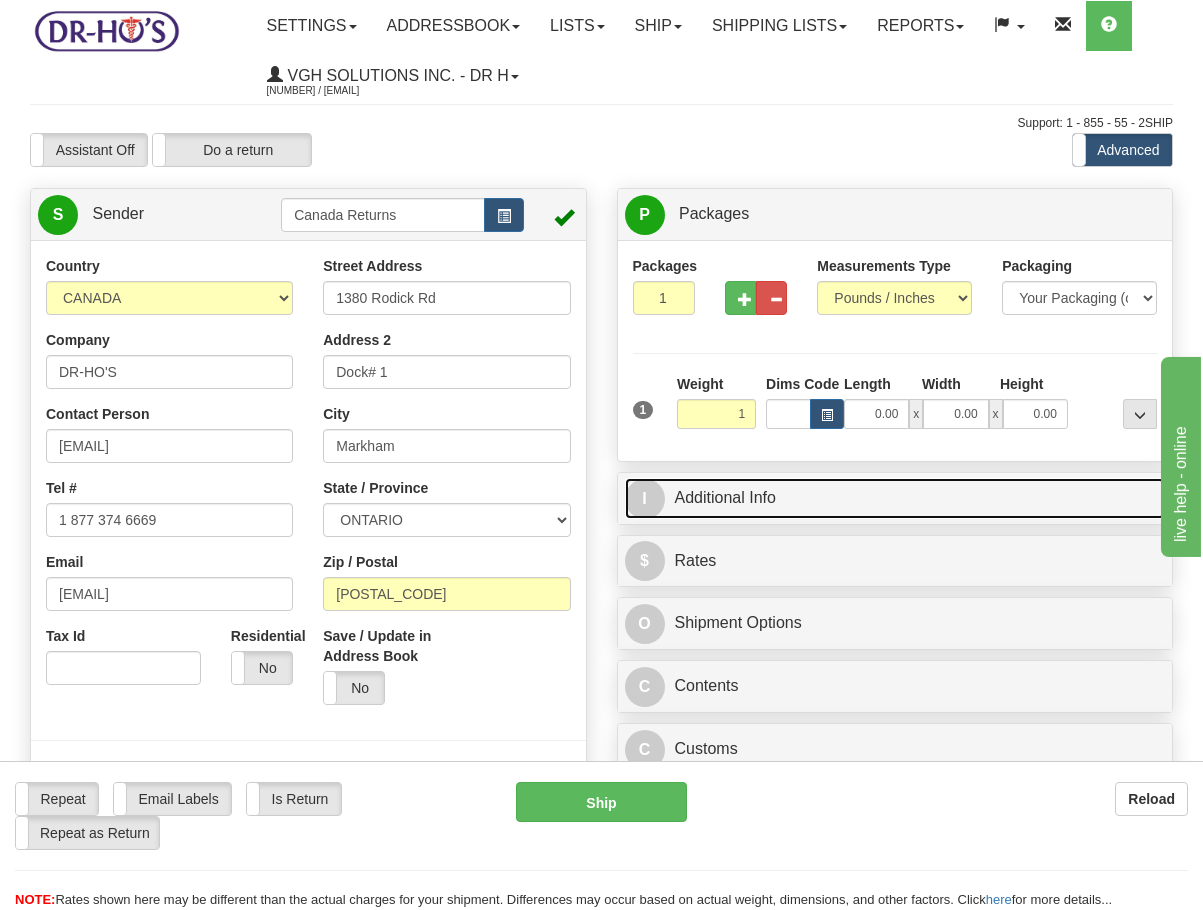 click on "I Additional Info" at bounding box center [895, 498] 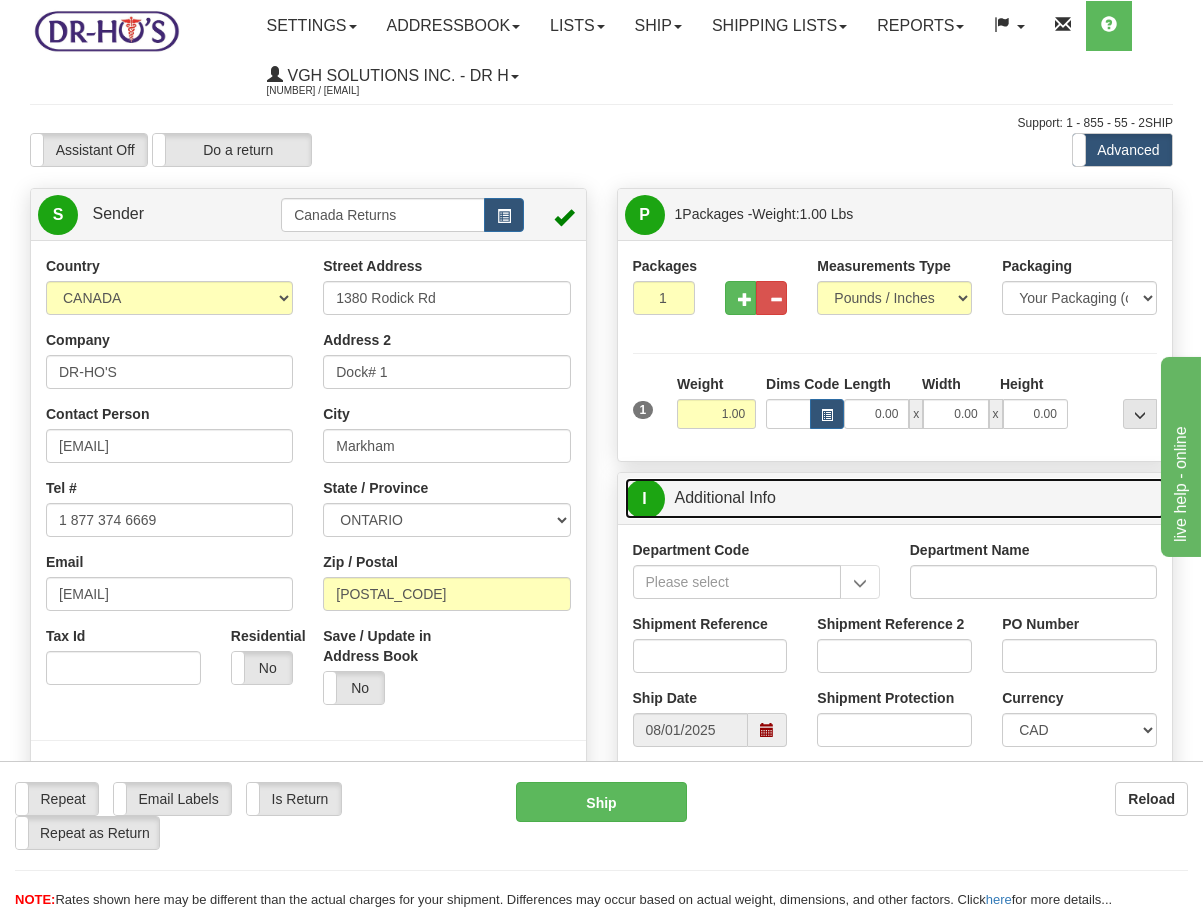 click at bounding box center (767, 730) 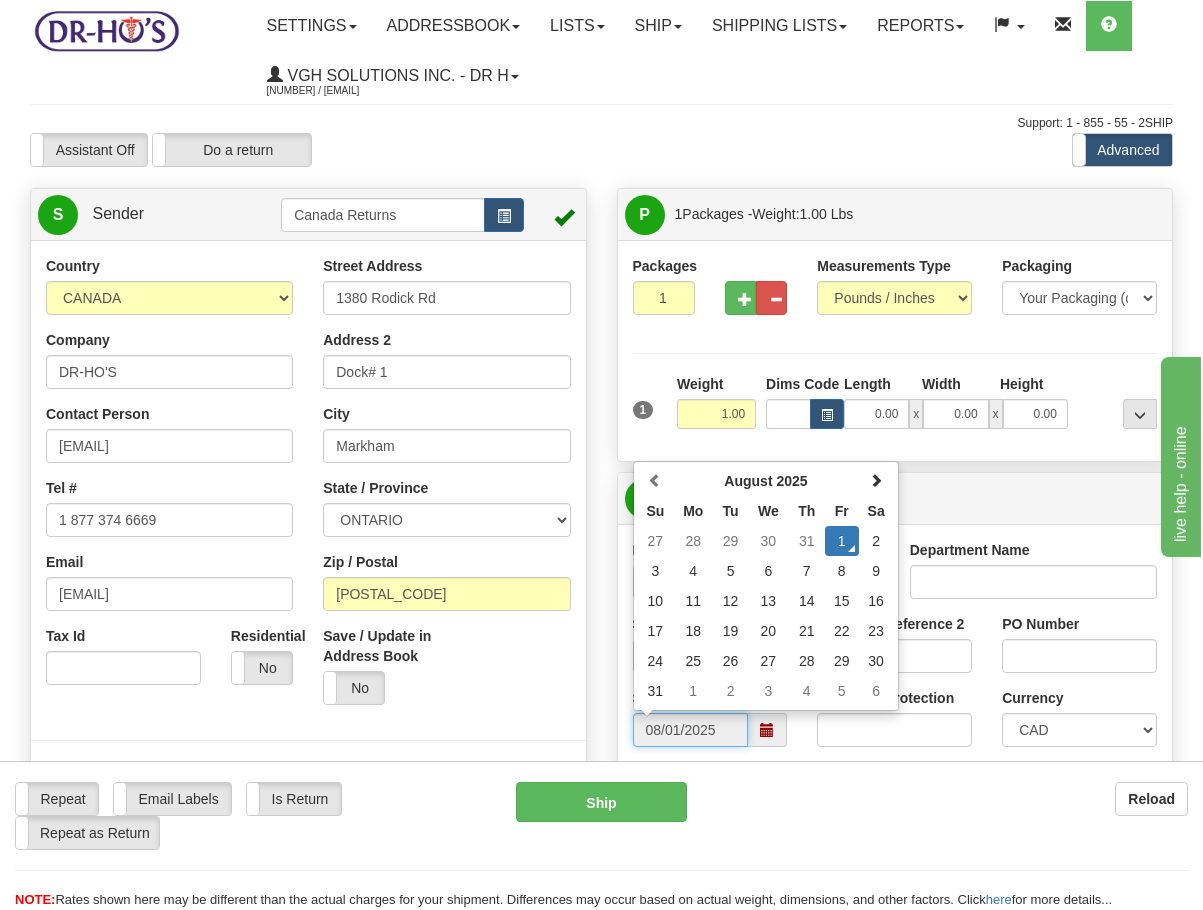 click on "11" at bounding box center [693, 601] 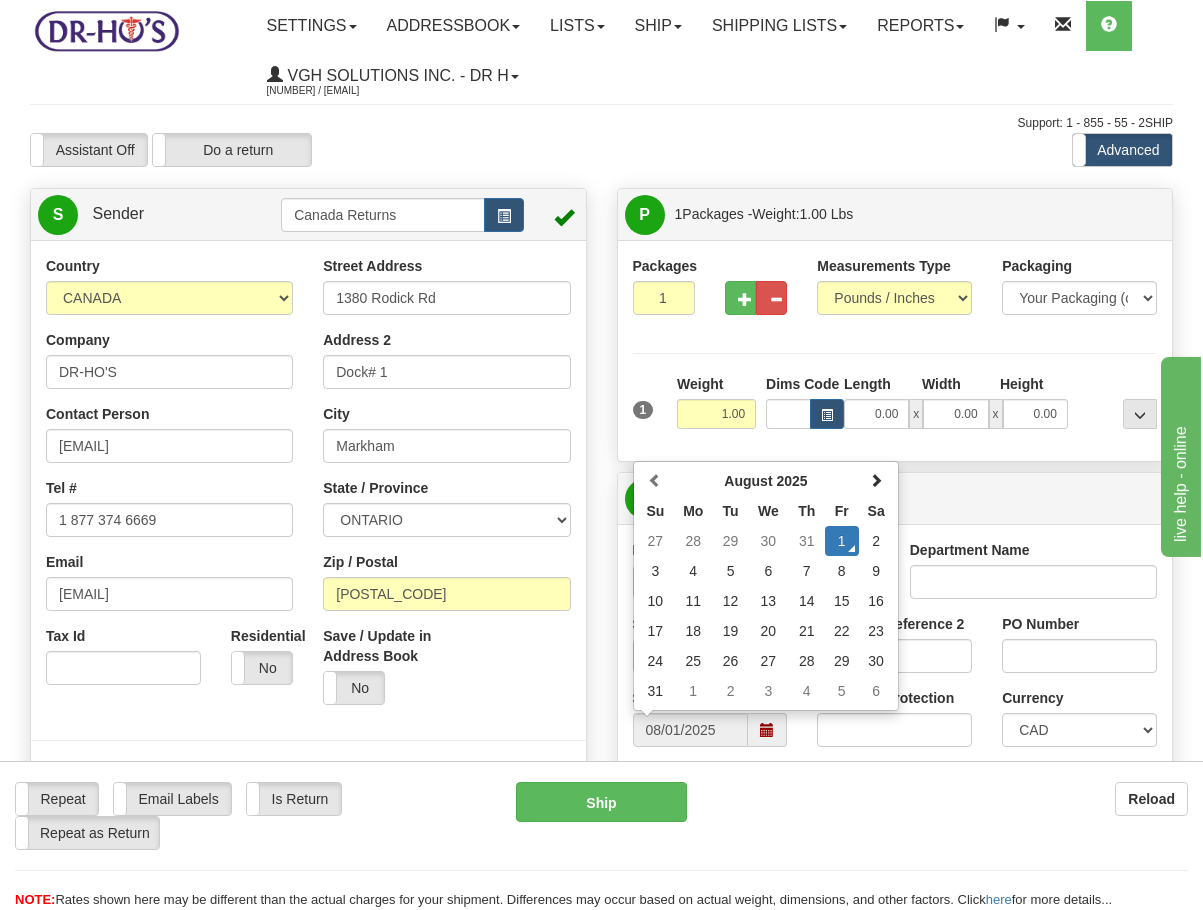 type on "[DATE]" 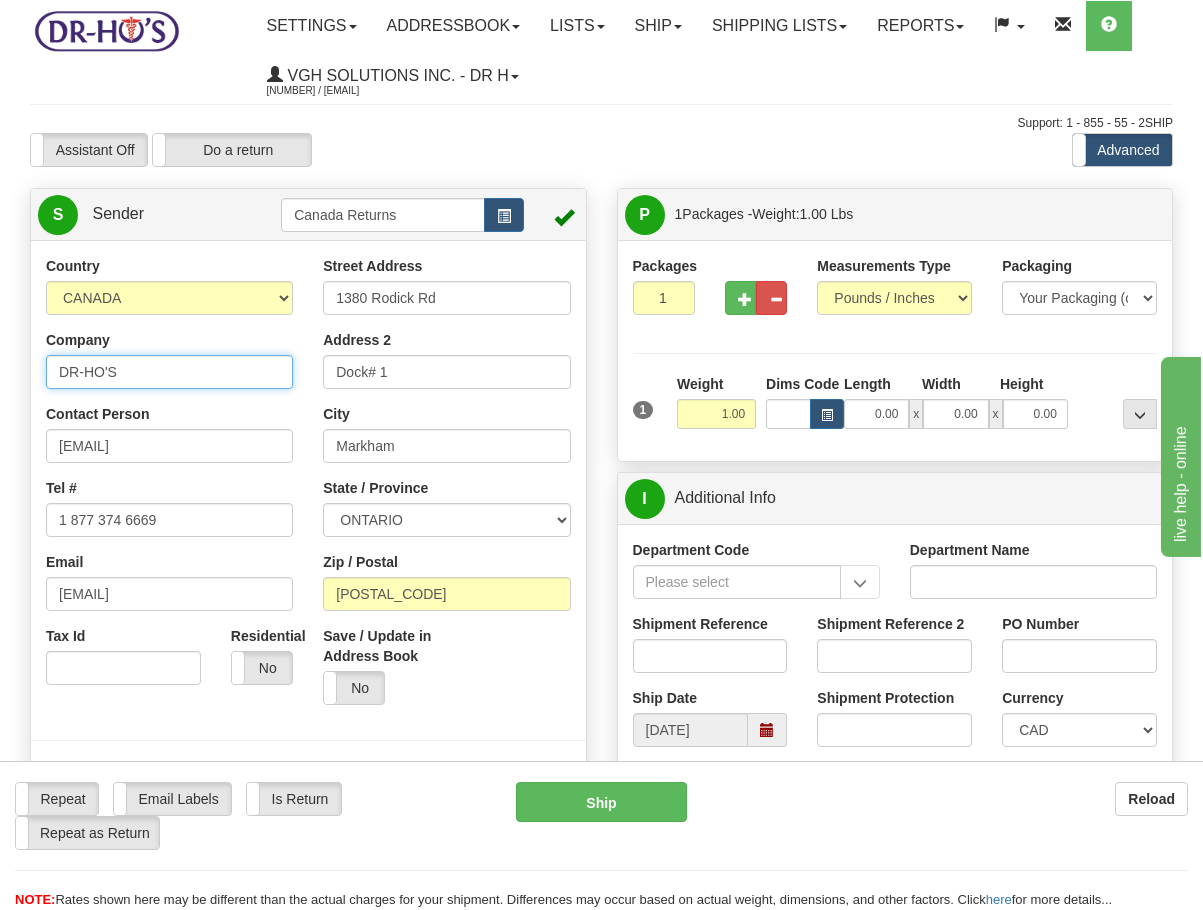 drag, startPoint x: 140, startPoint y: 366, endPoint x: -33, endPoint y: 361, distance: 173.07224 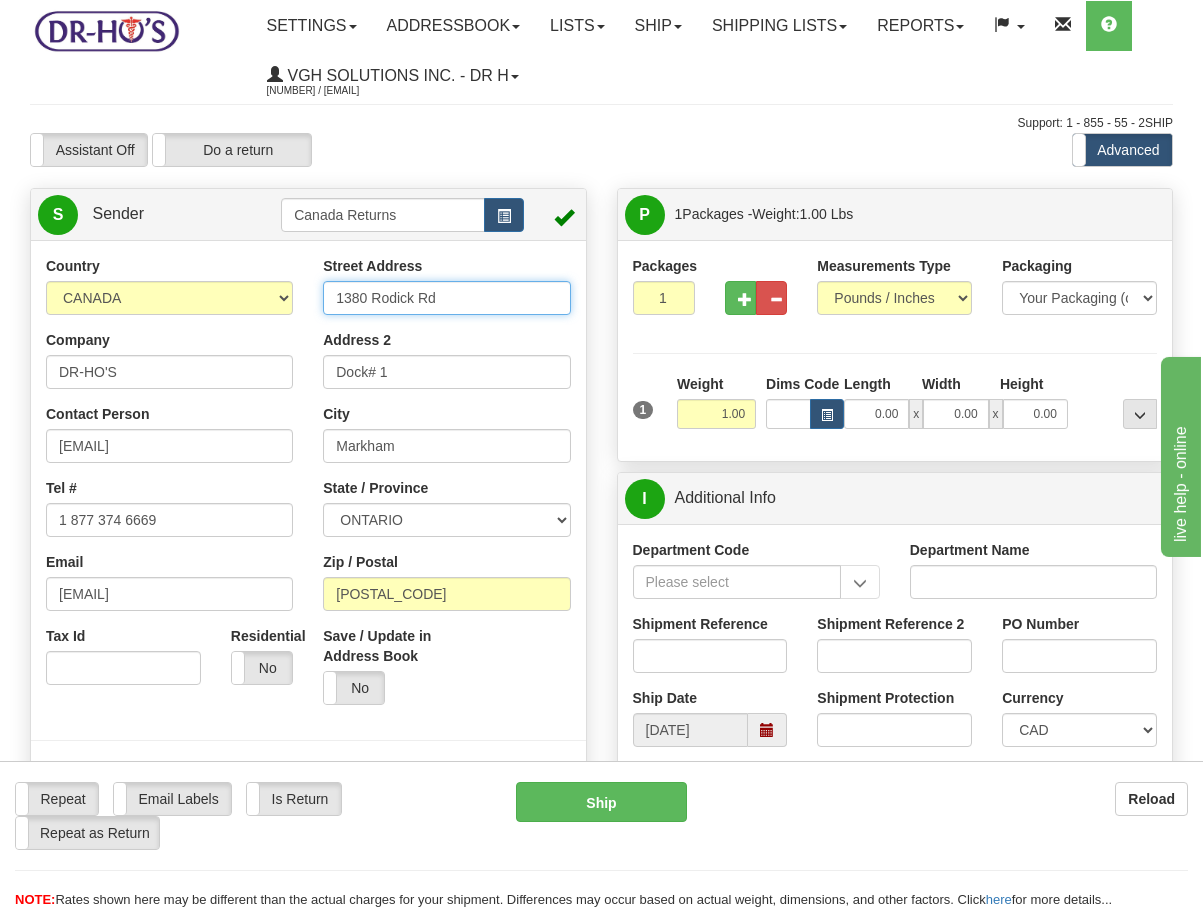 drag, startPoint x: 473, startPoint y: 288, endPoint x: 133, endPoint y: 288, distance: 340 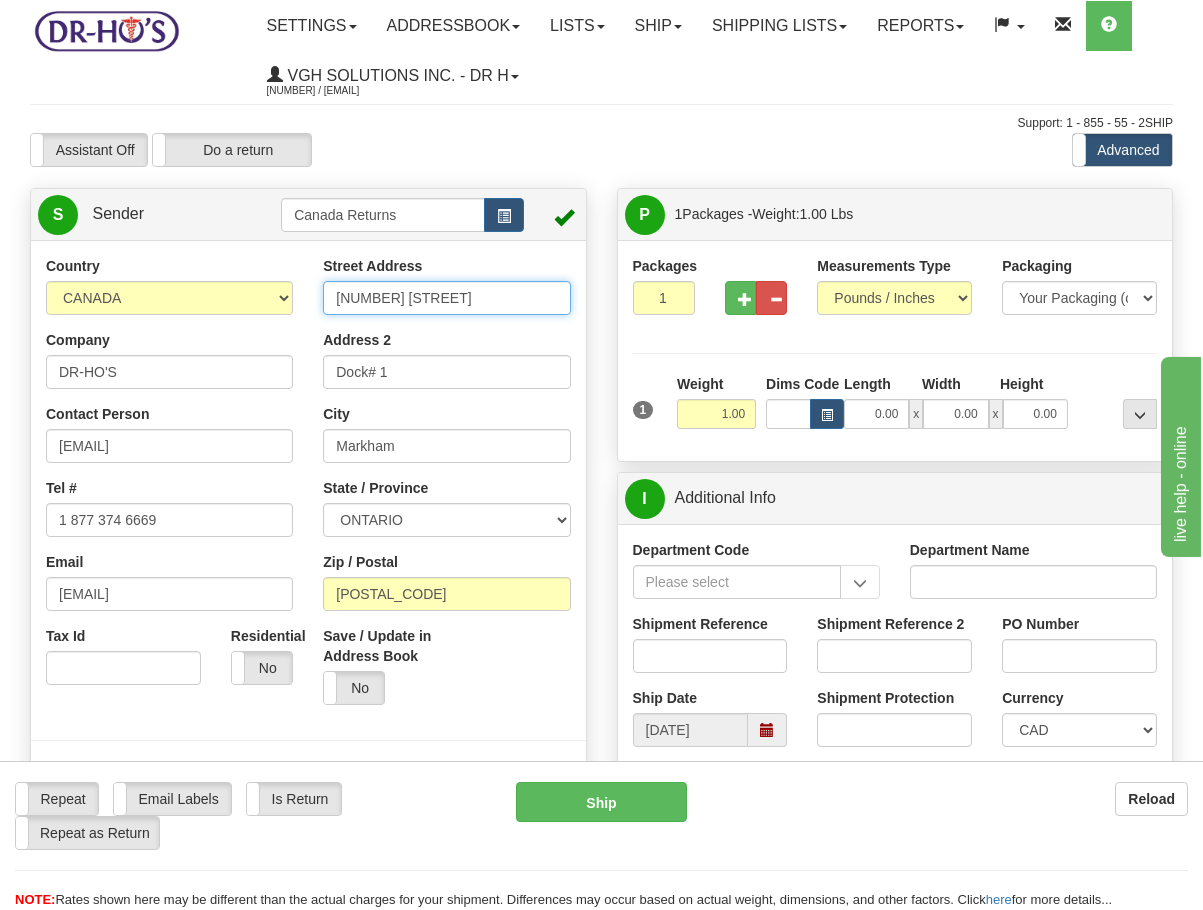 type on "[NUMBER] [STREET]" 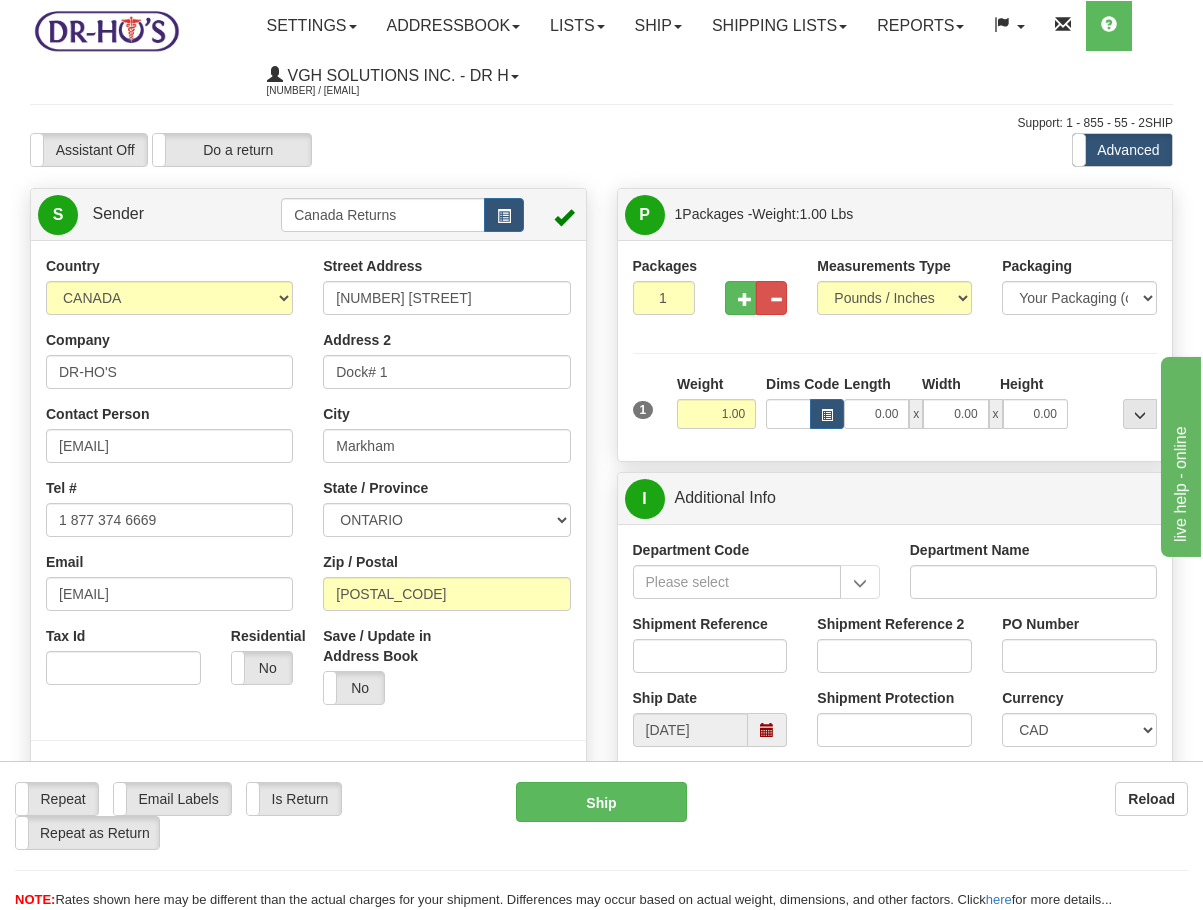 click on "Street Address
[NUMBER] [STREET]
Address 2
Dock# [NUMBER]
City
[CITY]
State / Province
[STATE] [STATE] [STATE] [STATE] [STATE] [STATE] [STATE] [STATE] [STATE] [STATE] [STATE] [STATE]
Zip / Postal
[POSTAL_CODE]
Save / Update in Address Book
Yes No" at bounding box center [446, 488] 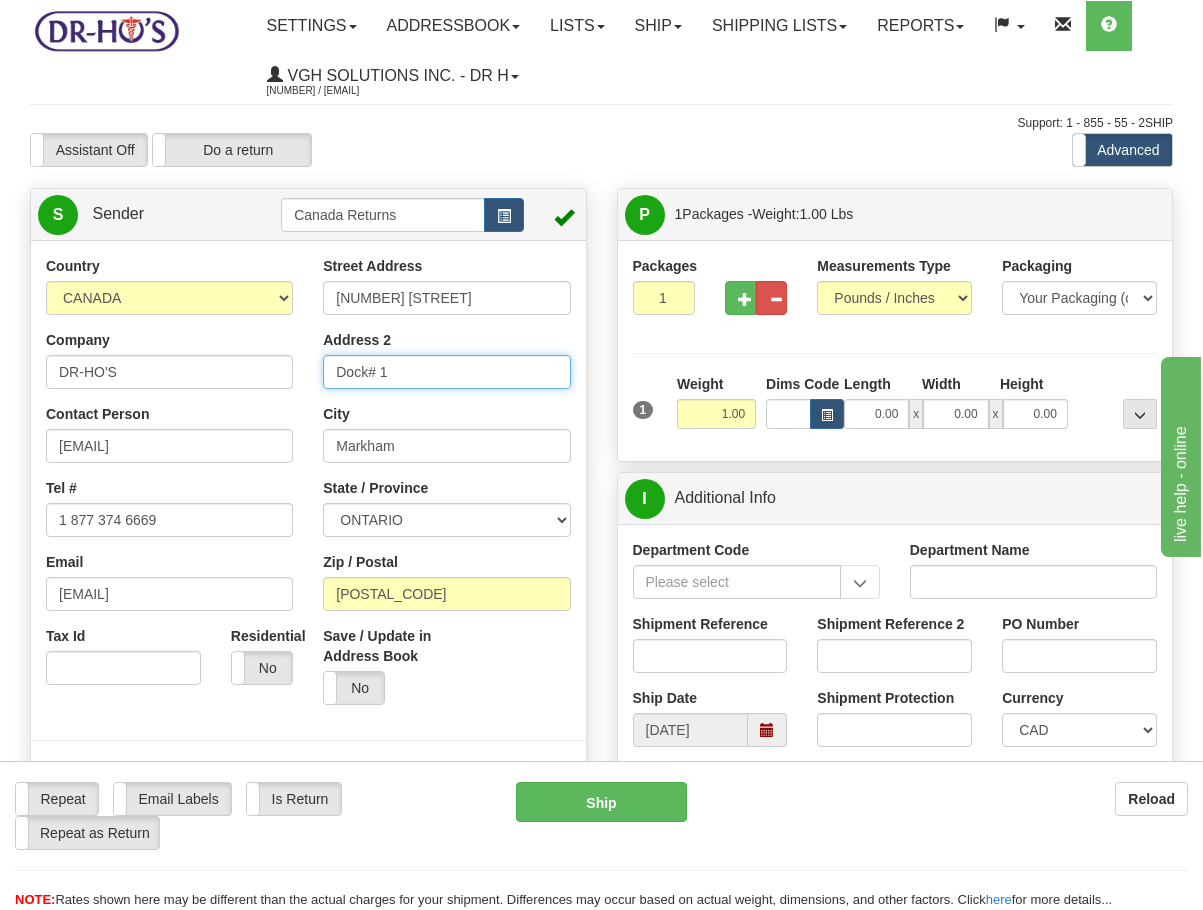 drag, startPoint x: 449, startPoint y: 374, endPoint x: 226, endPoint y: 372, distance: 223.00897 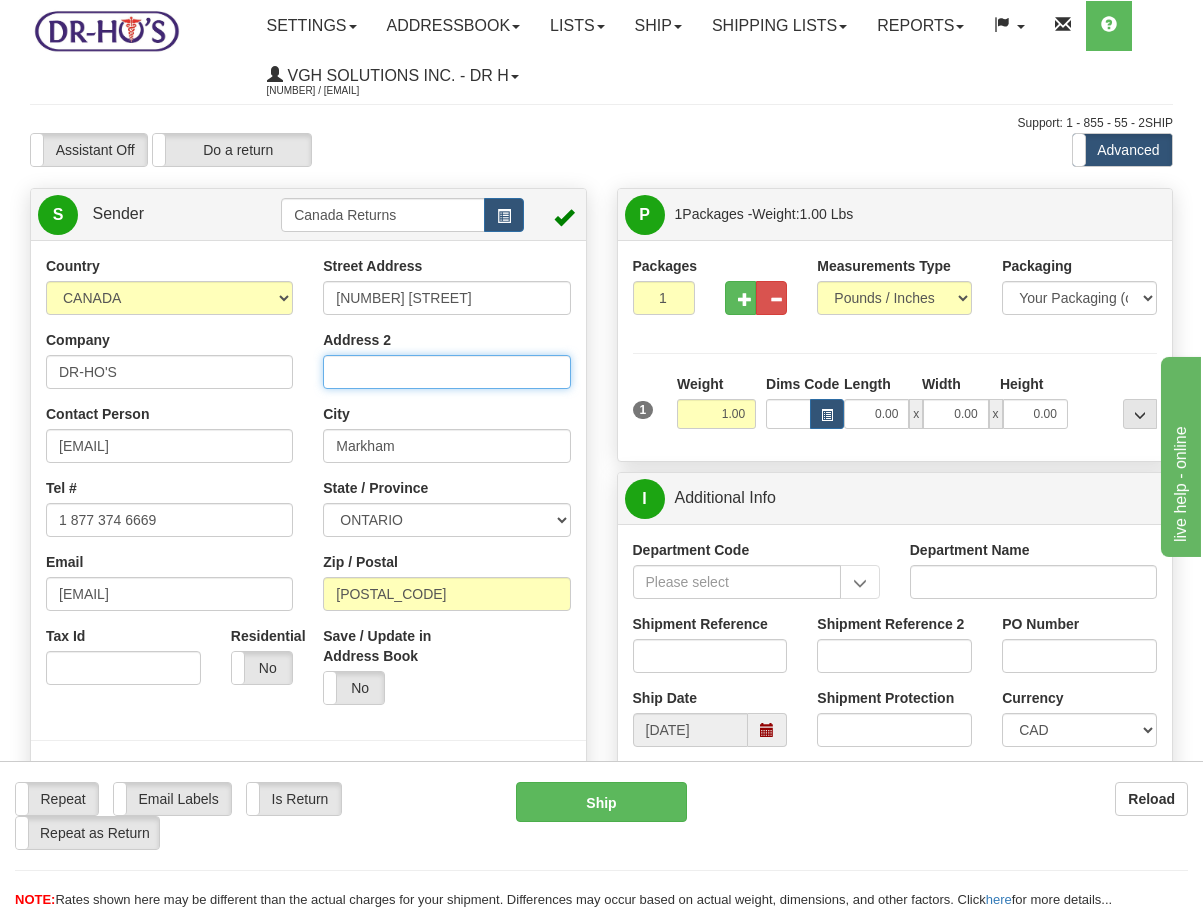 type 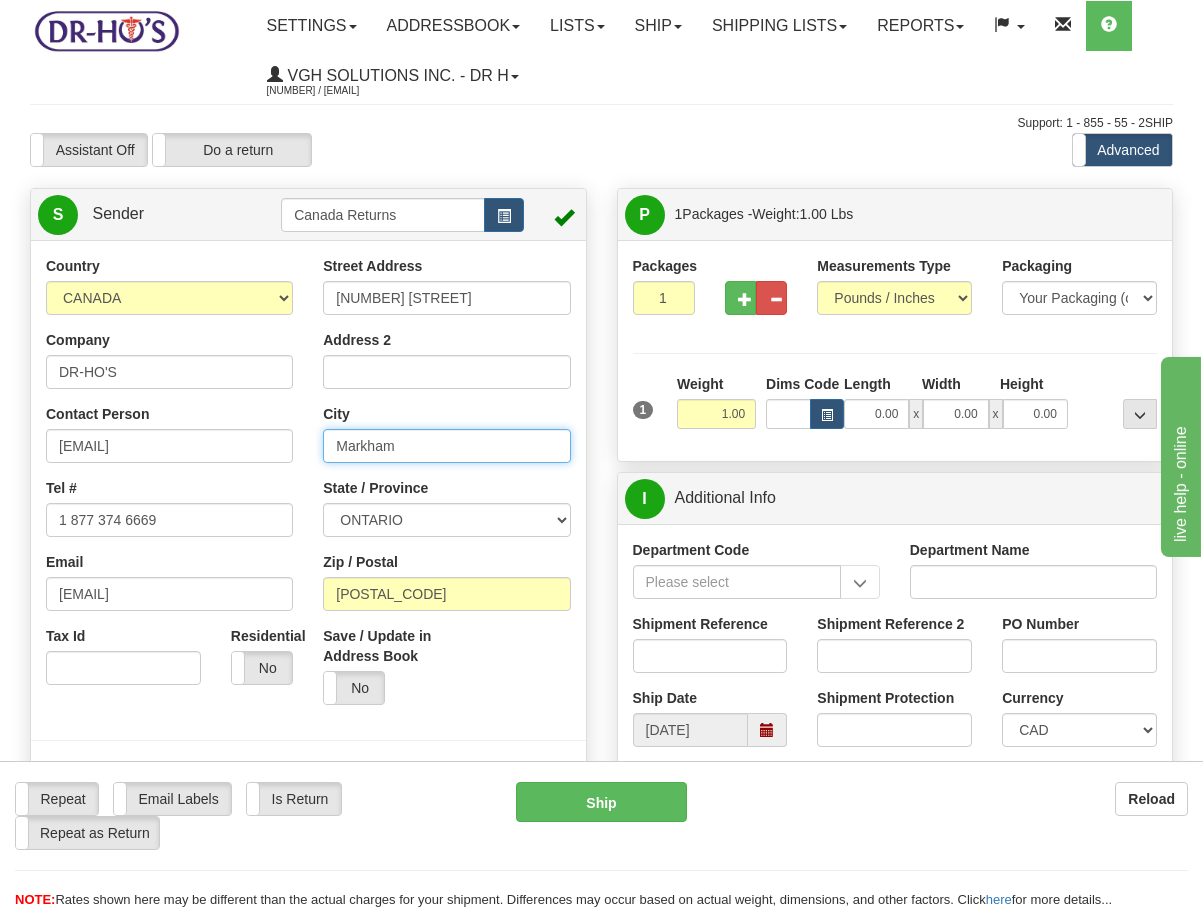 click on "Markham" at bounding box center (446, 446) 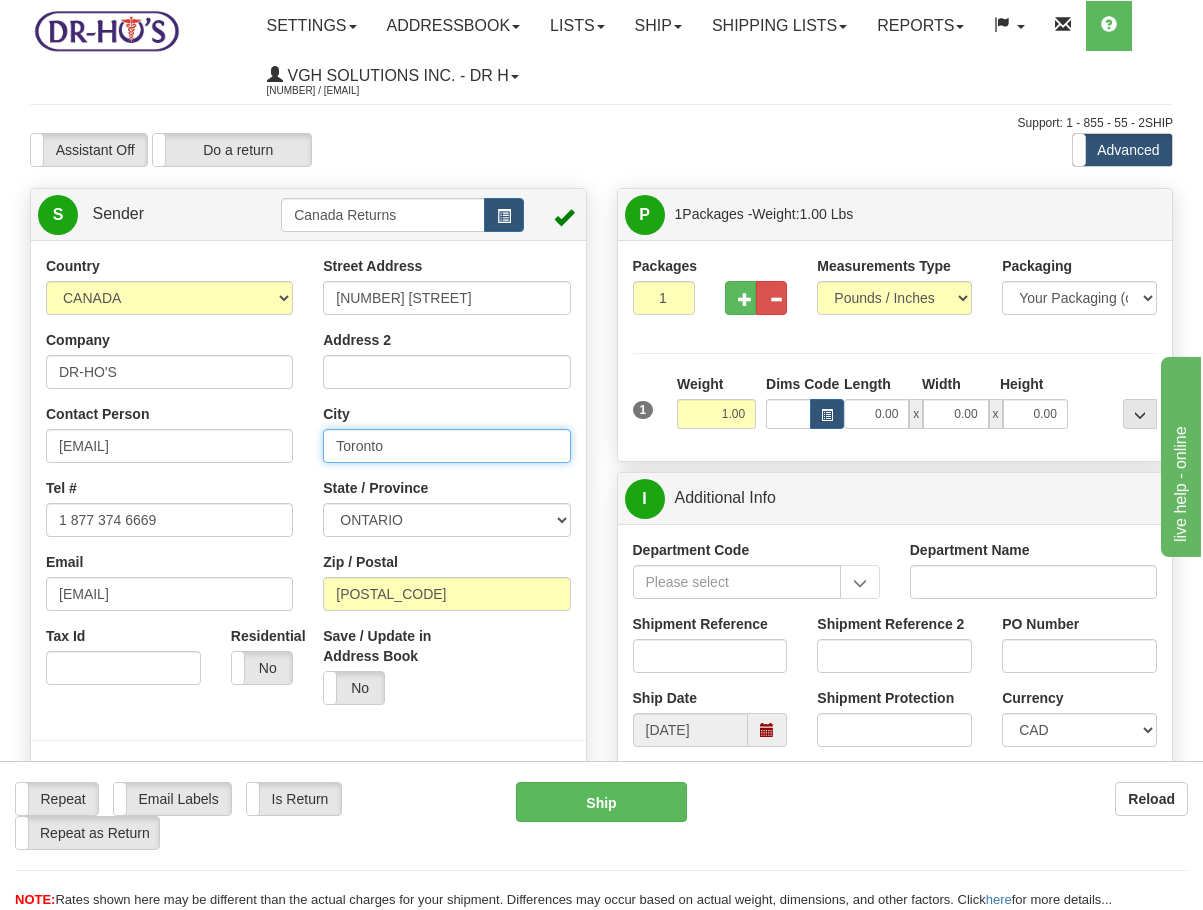 type on "Toronto" 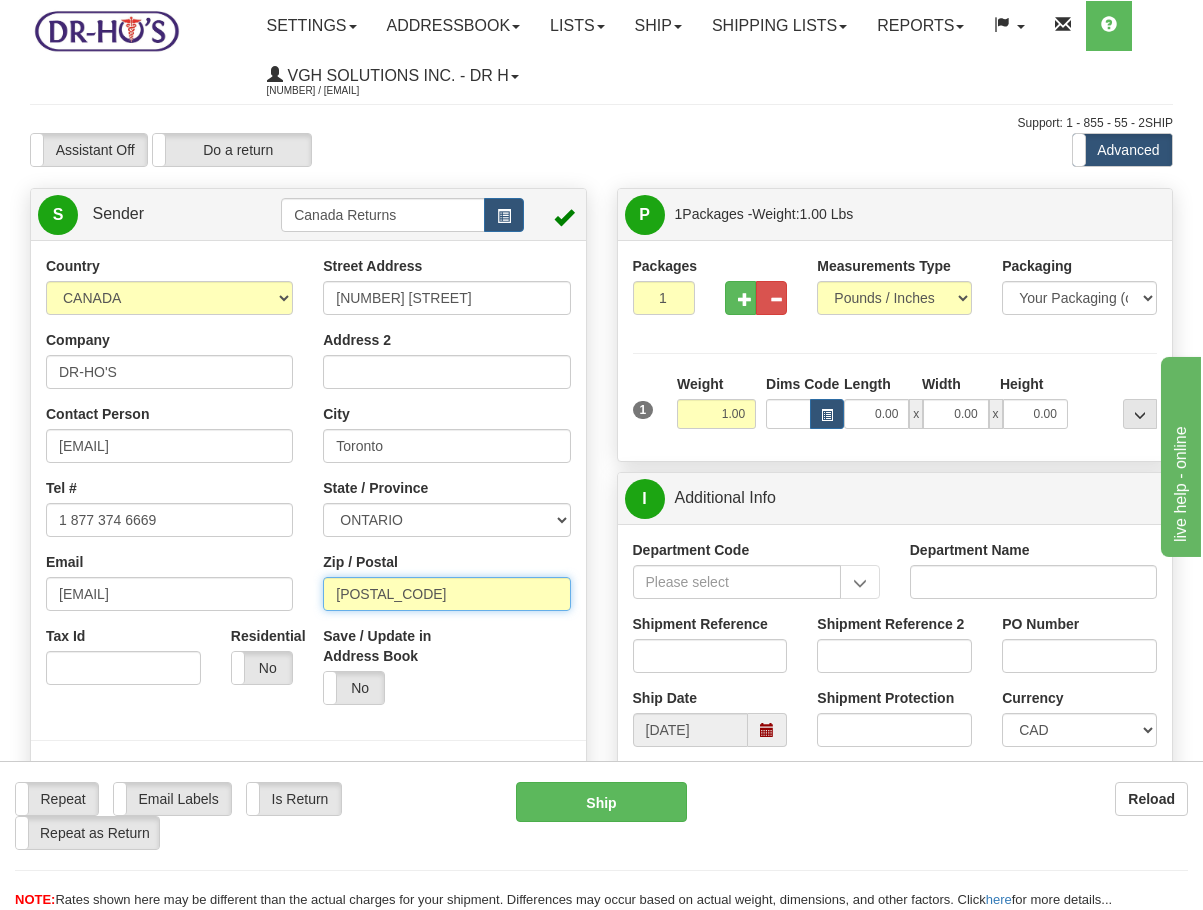 click on "[POSTAL_CODE]" at bounding box center (446, 594) 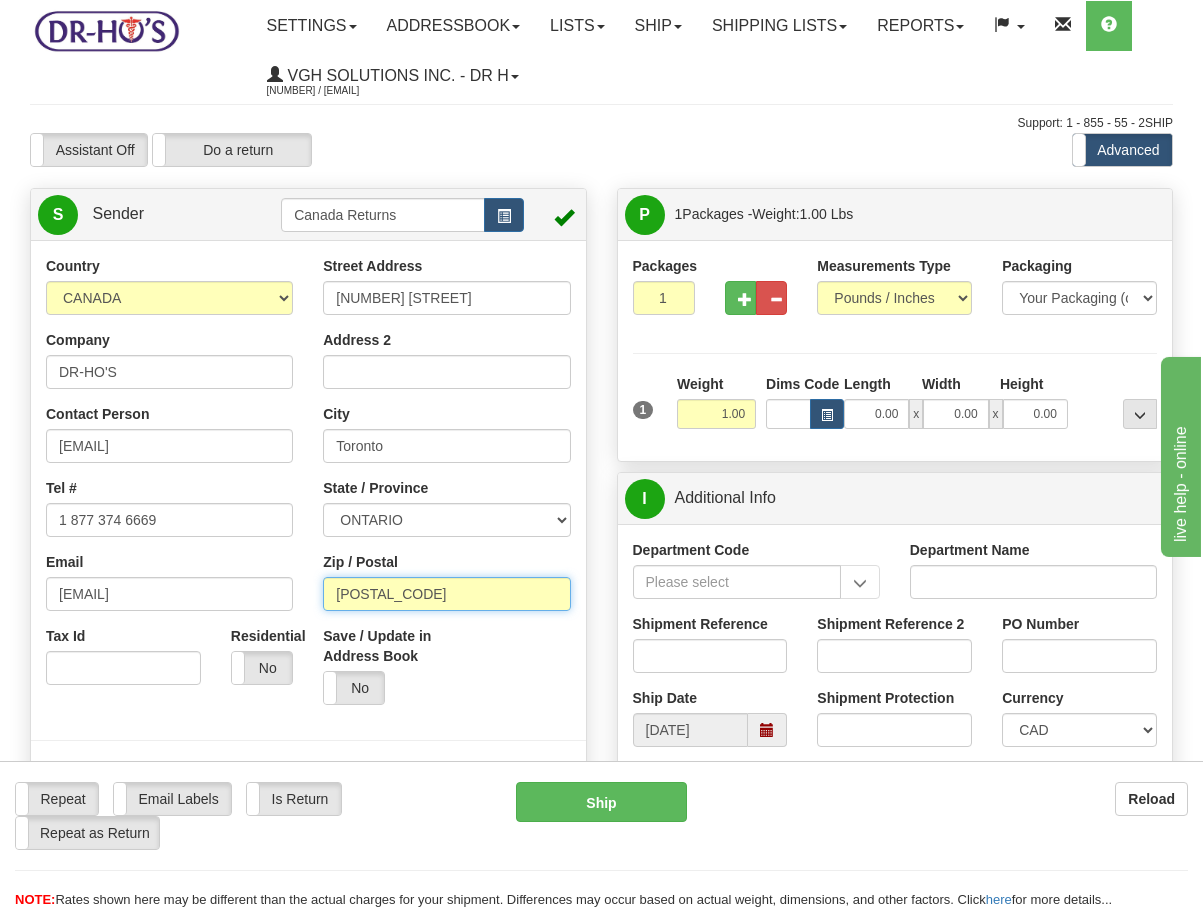 type on "[POSTAL_CODE]" 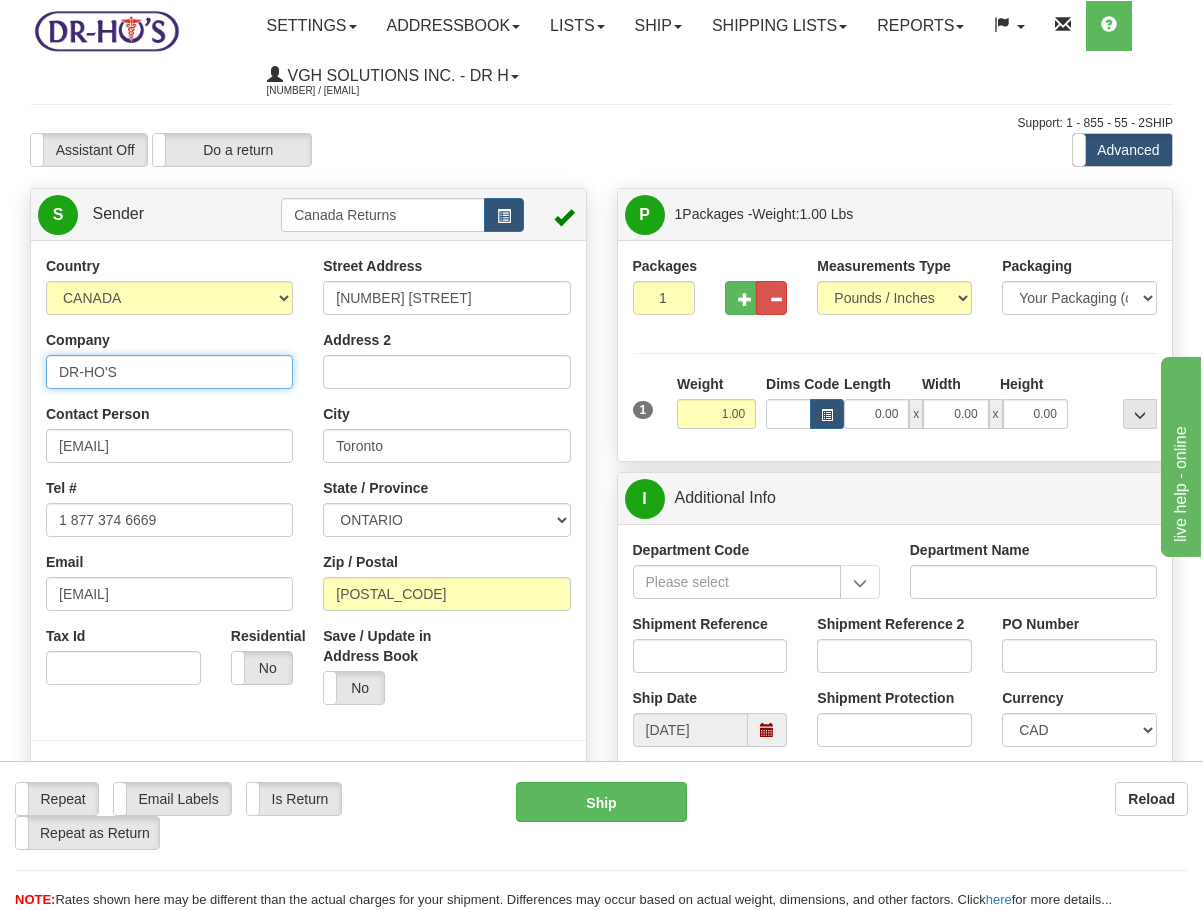 click on "DR-HO'S" at bounding box center [169, 372] 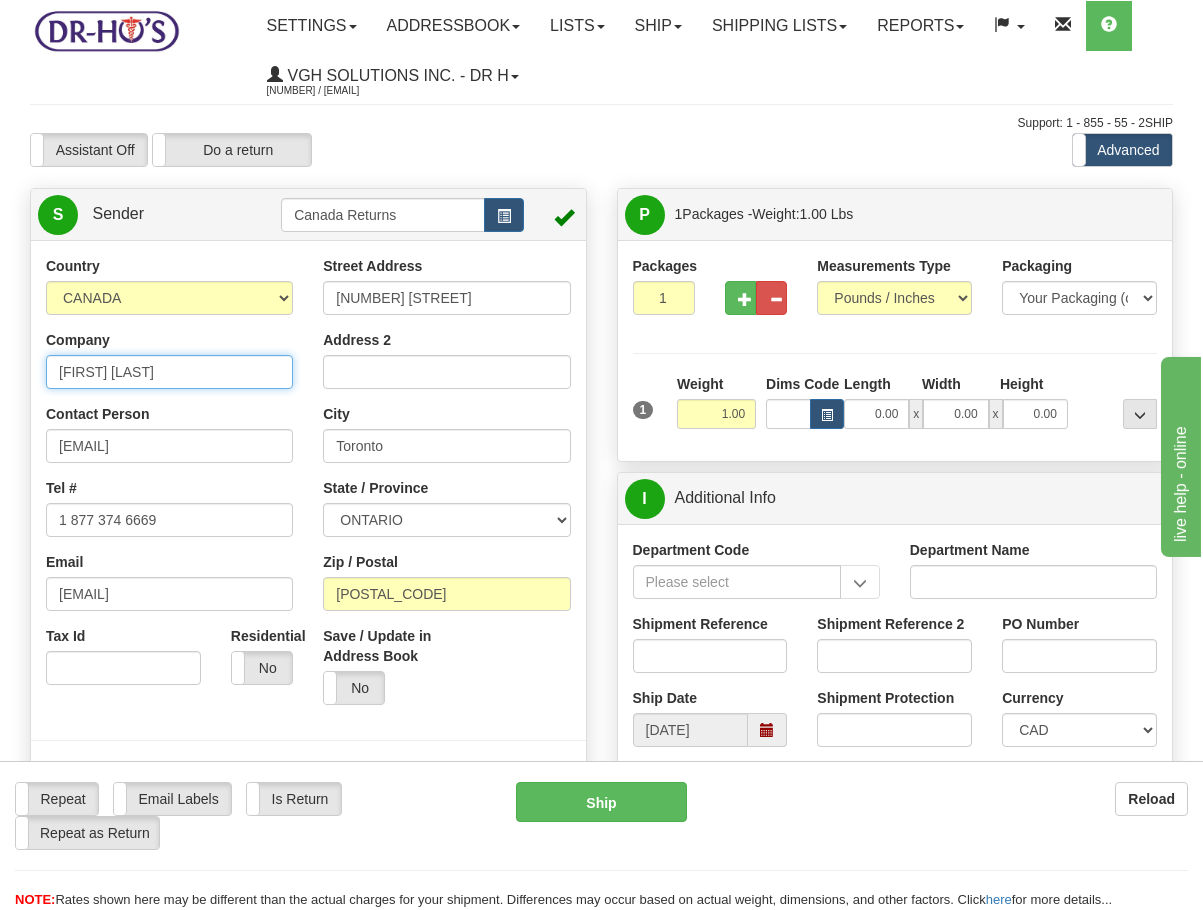 type on "[FIRST] [LAST]" 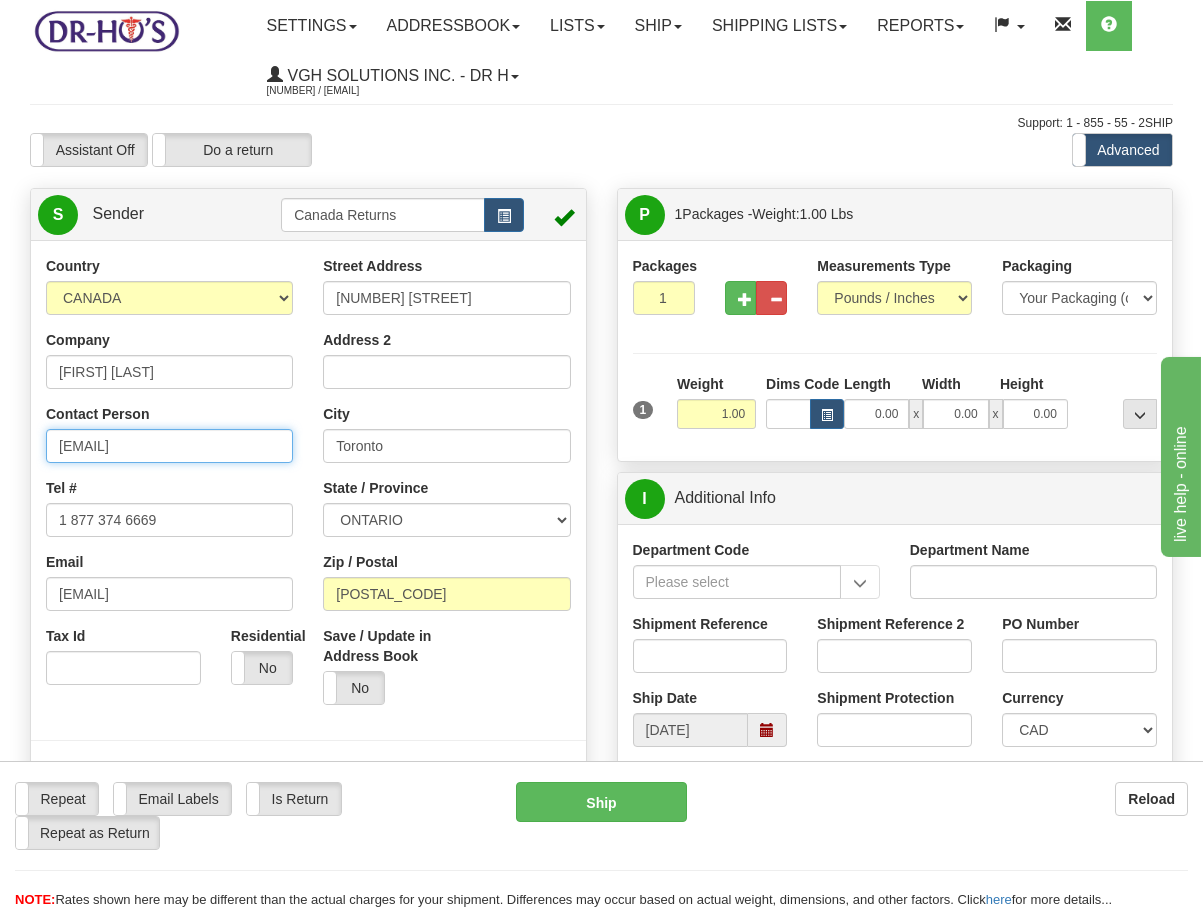 click on "[EMAIL]" at bounding box center (169, 446) 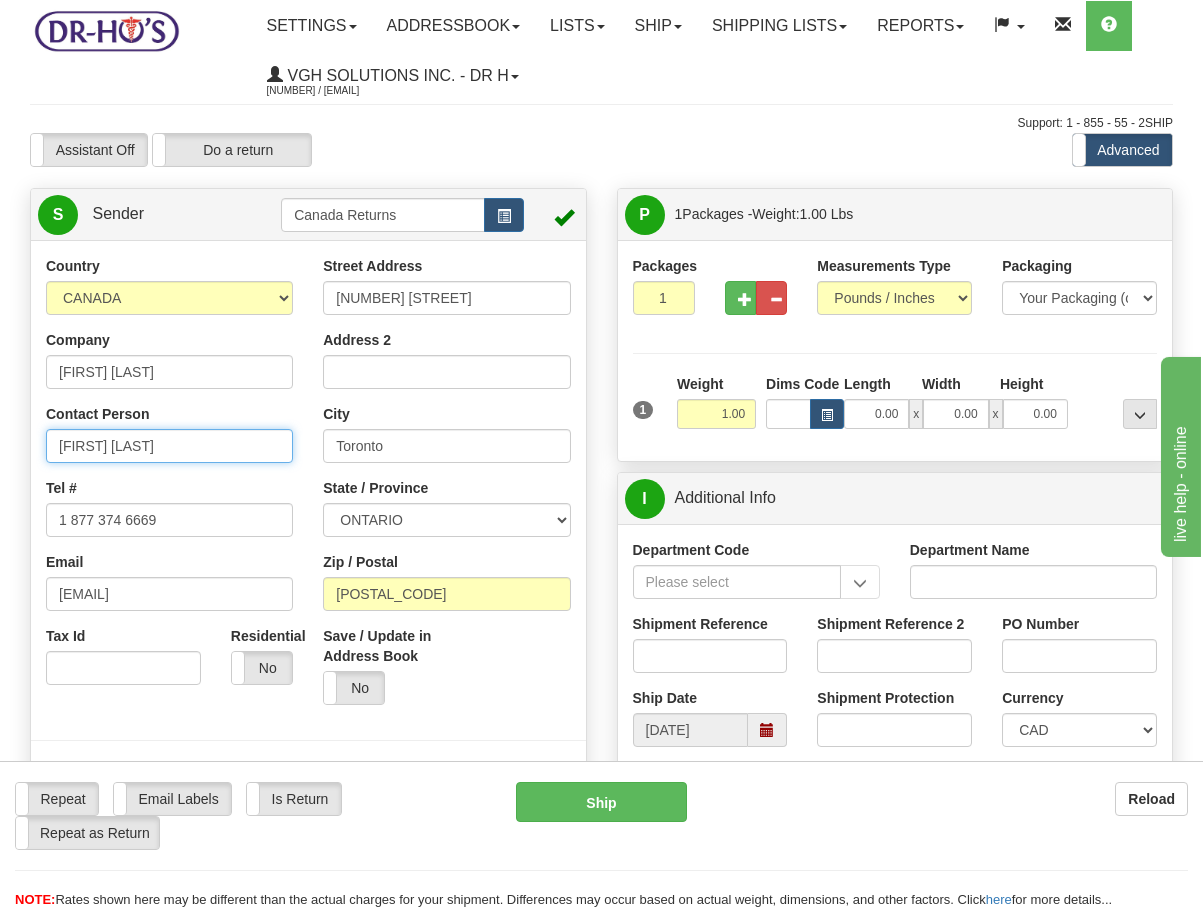 type on "[FIRST] [LAST]" 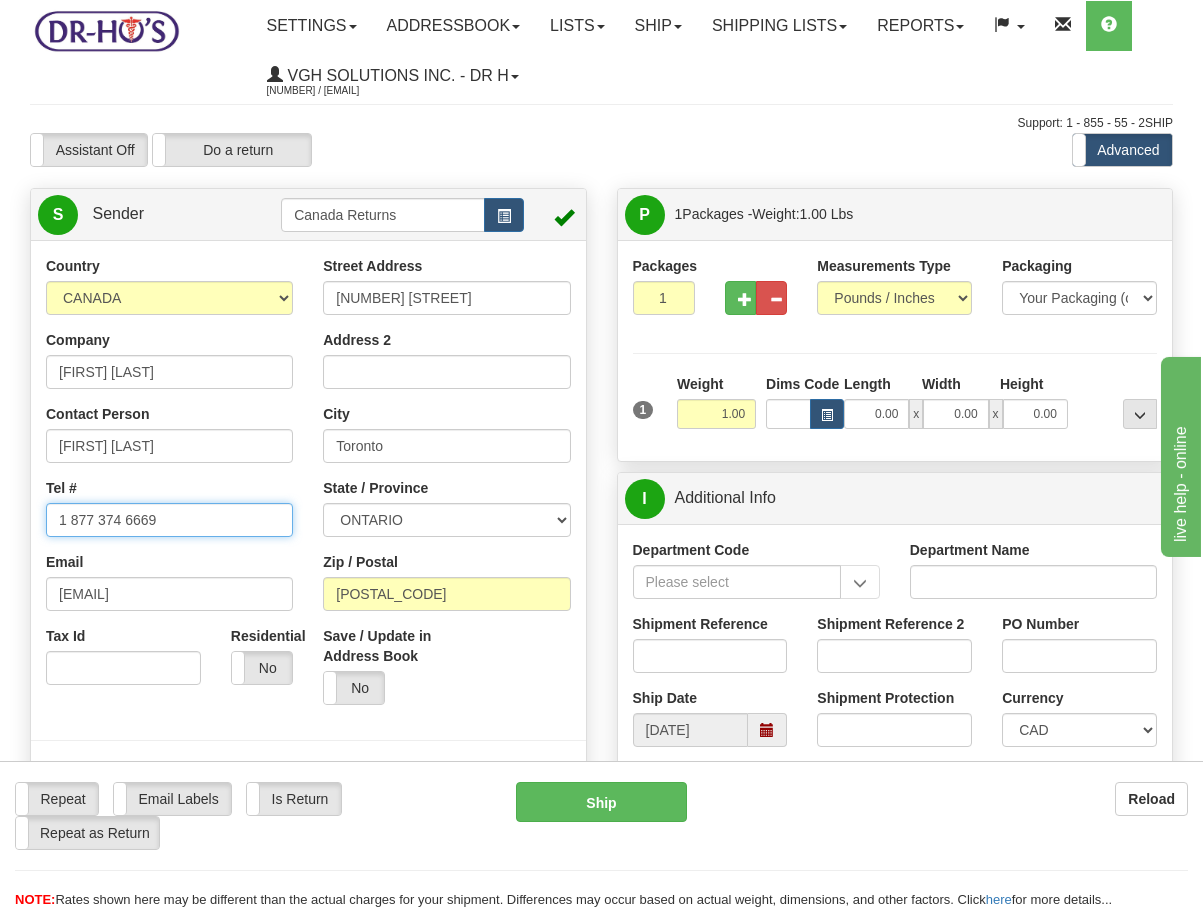 click on "1 877 374 6669" at bounding box center (169, 520) 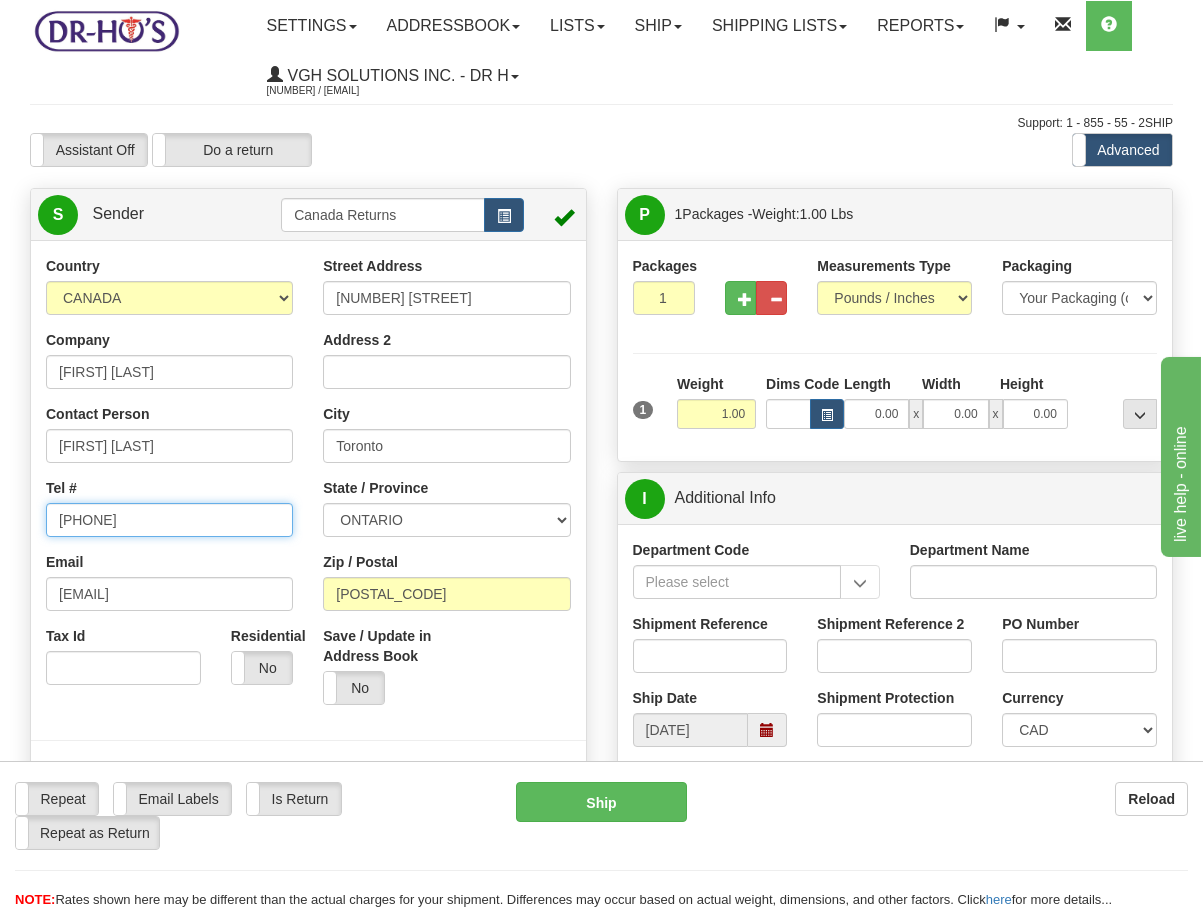type on "[PHONE]" 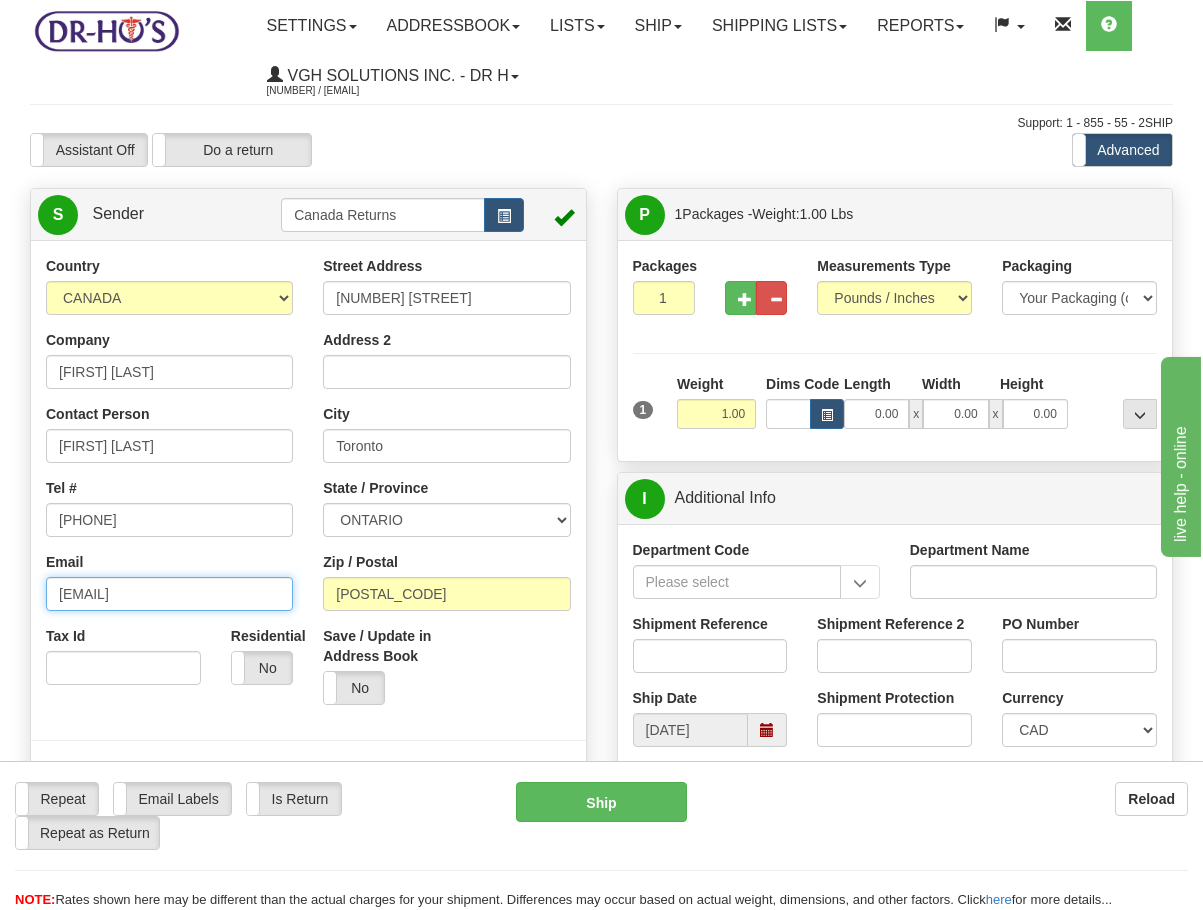 drag, startPoint x: 207, startPoint y: 585, endPoint x: -67, endPoint y: 586, distance: 274.00183 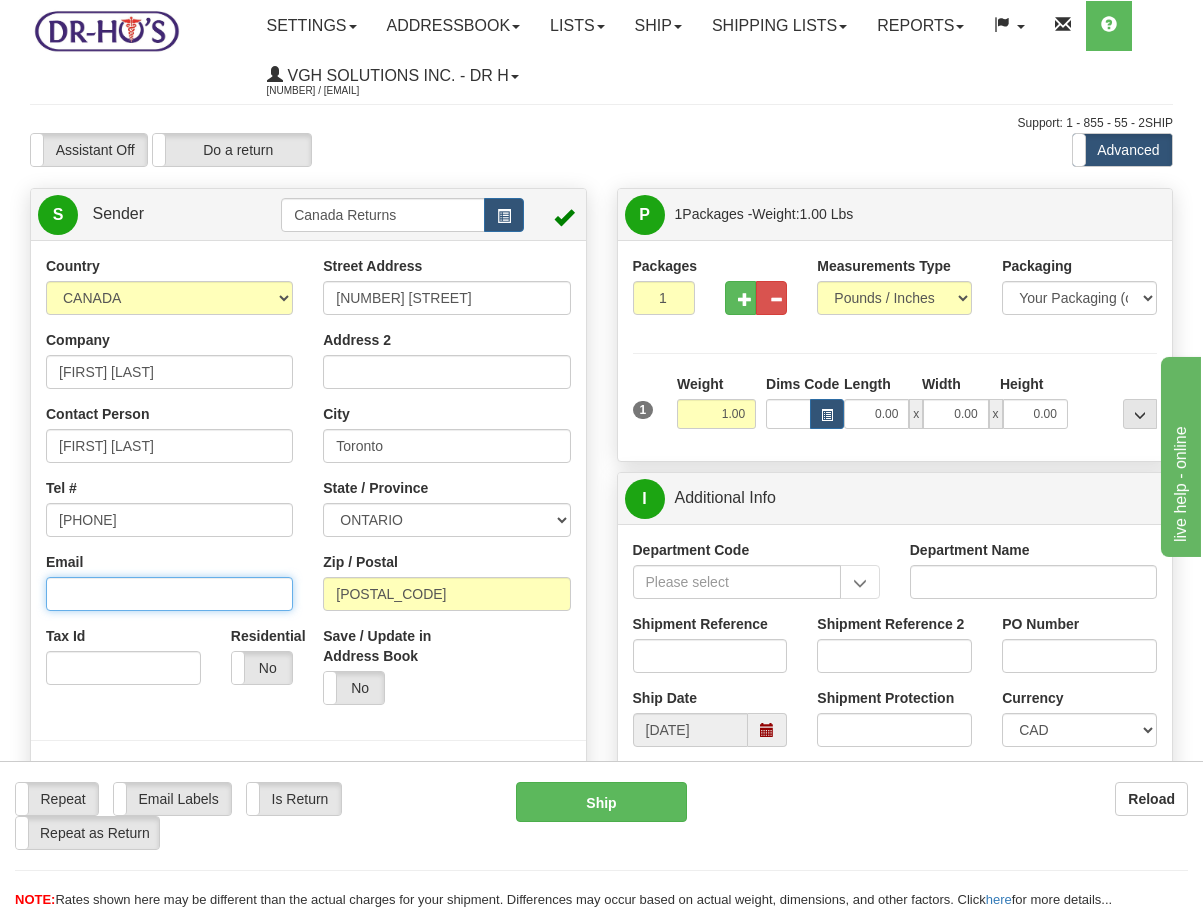type 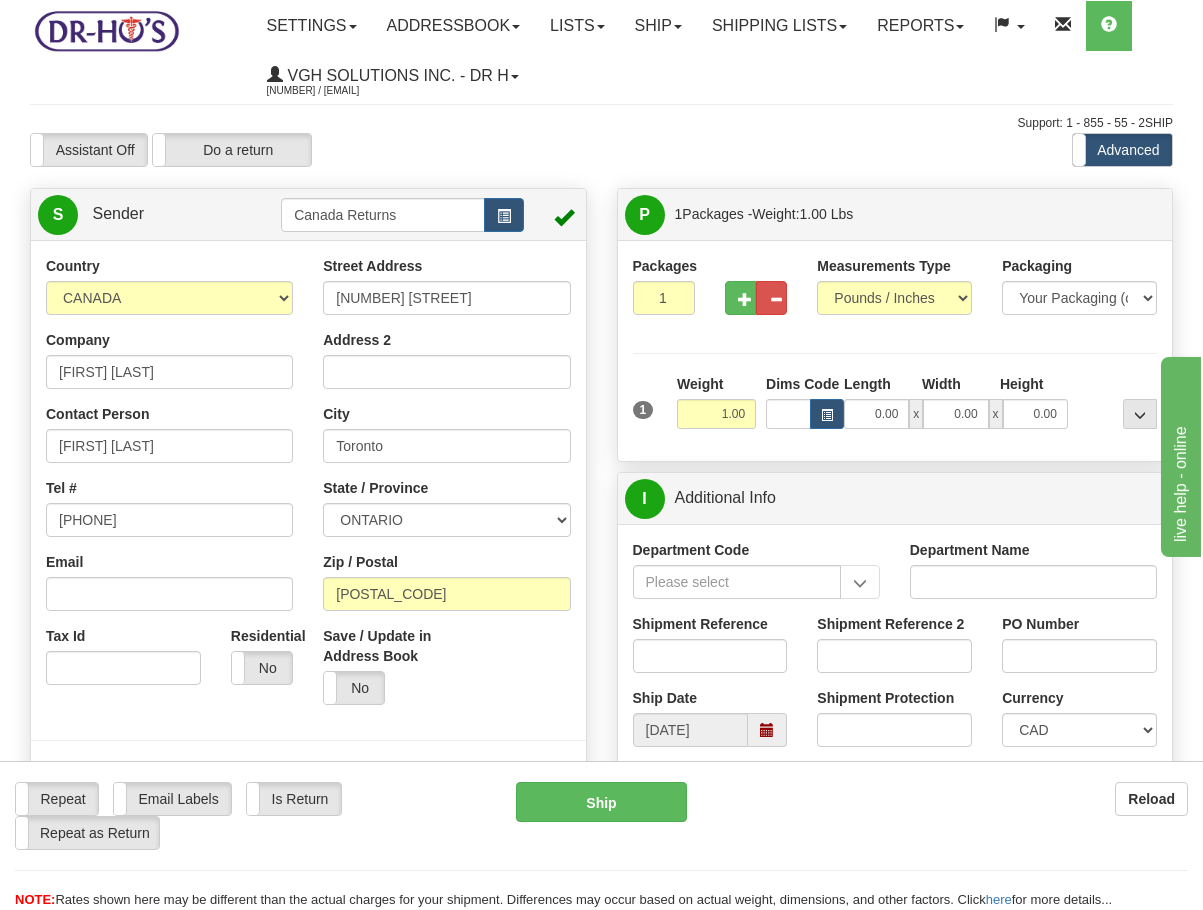 click on "P
Packages
1
Packages -
Weight:  1.00   Lbs
Shipment Level
Shipm.
Package Level
Pack.." at bounding box center (895, 952) 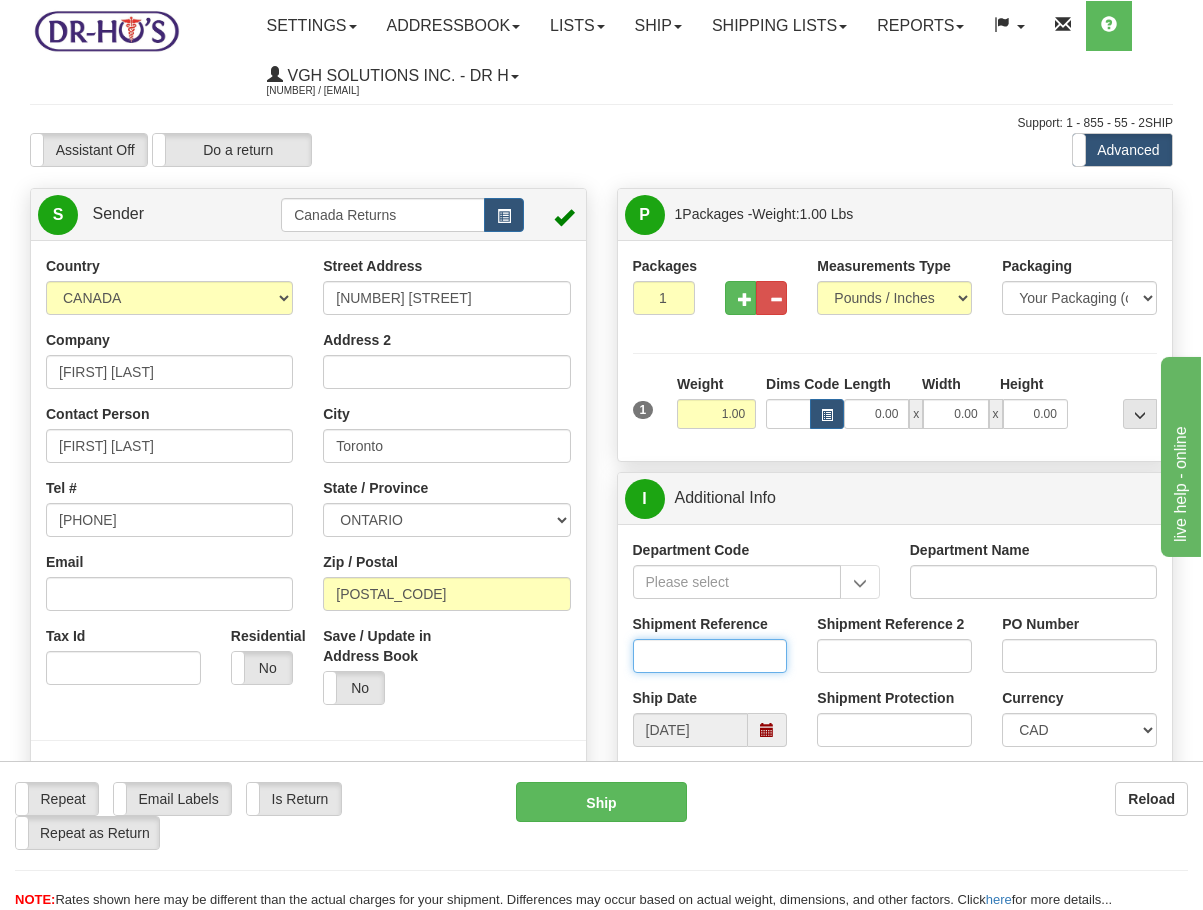 click on "Shipment Reference" at bounding box center (710, 656) 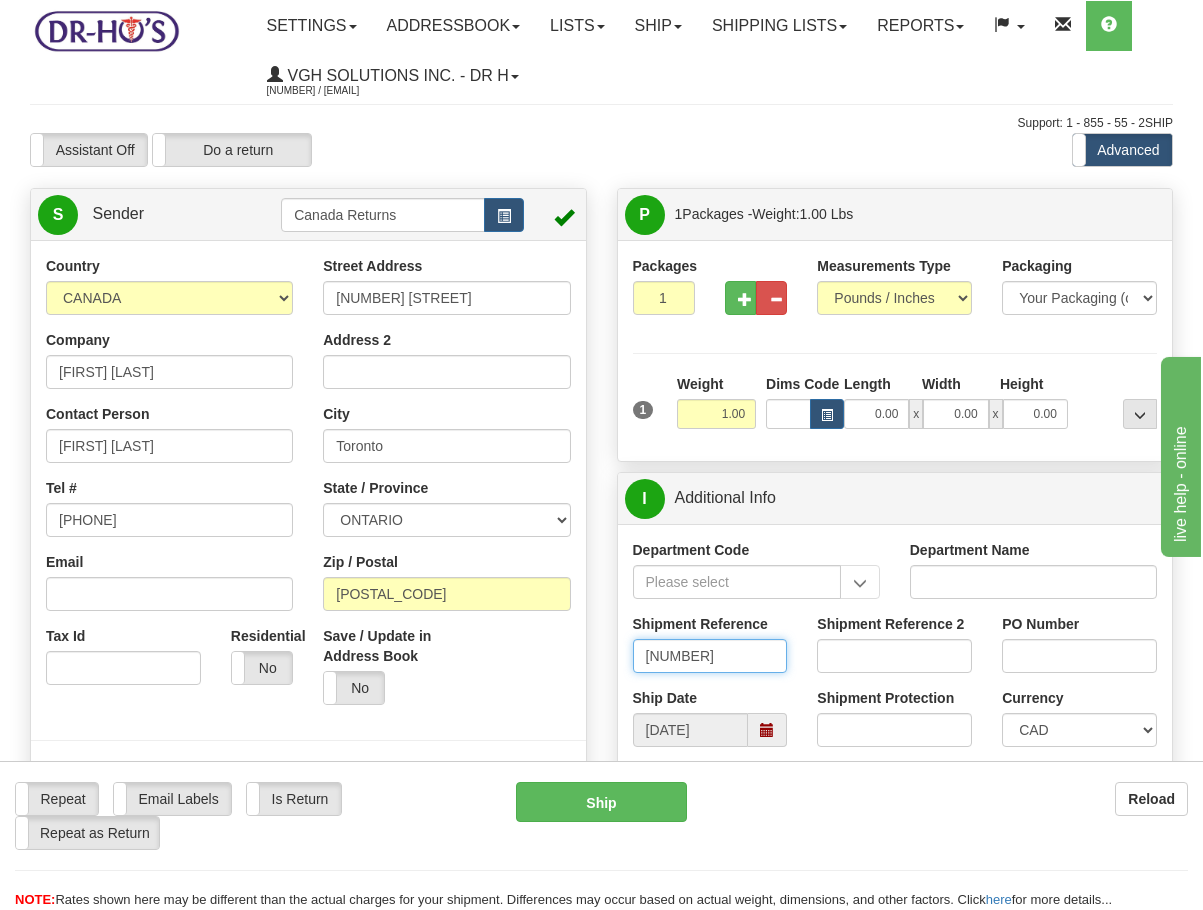 type on "[NUMBER]" 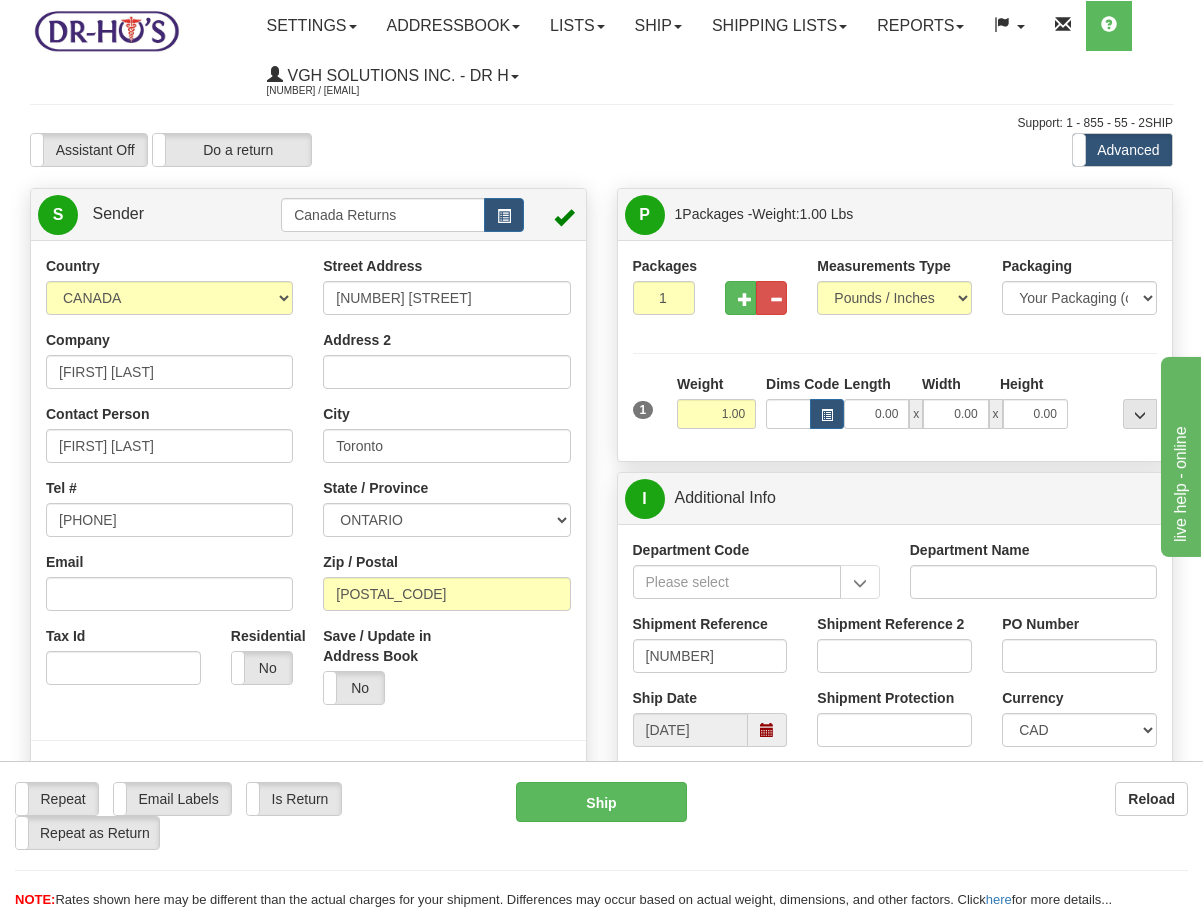 click at bounding box center (308, 508) 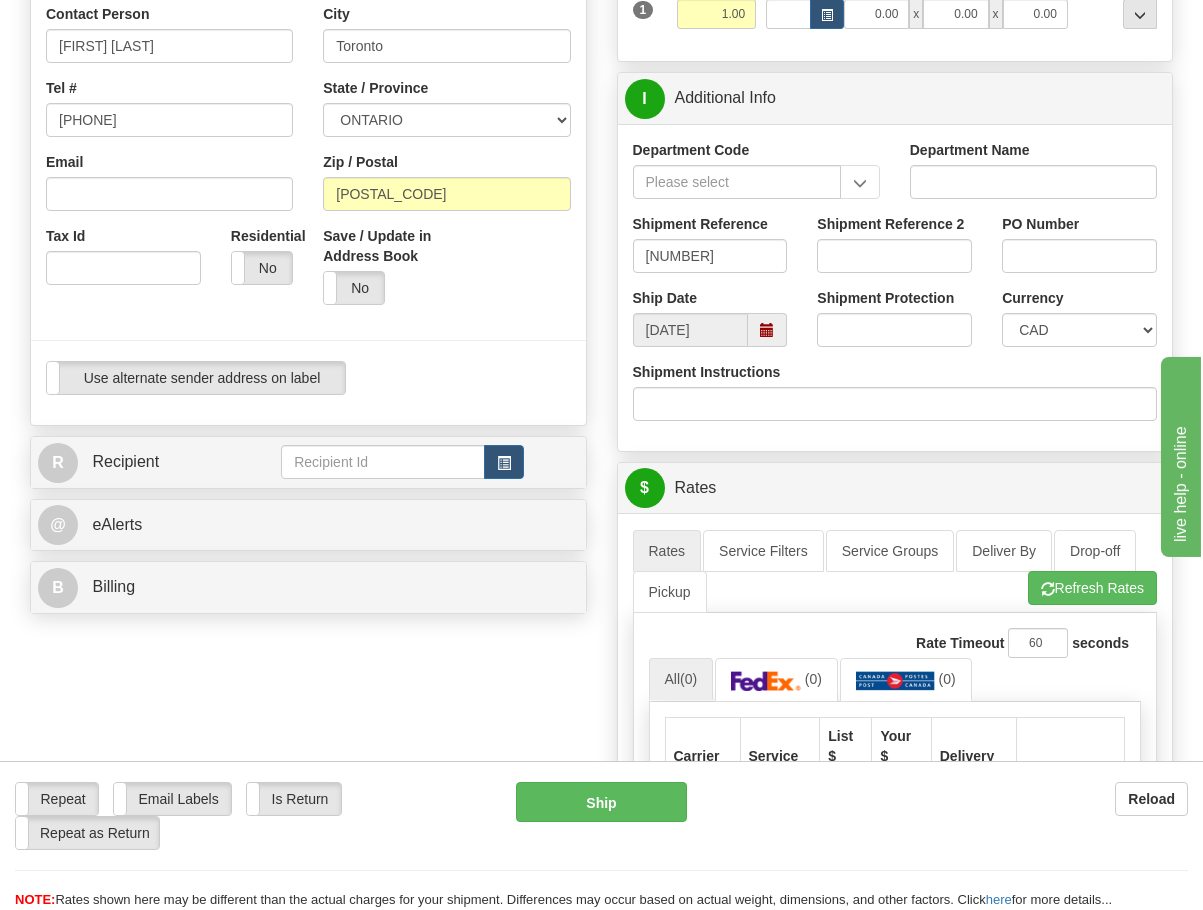 scroll, scrollTop: 0, scrollLeft: 0, axis: both 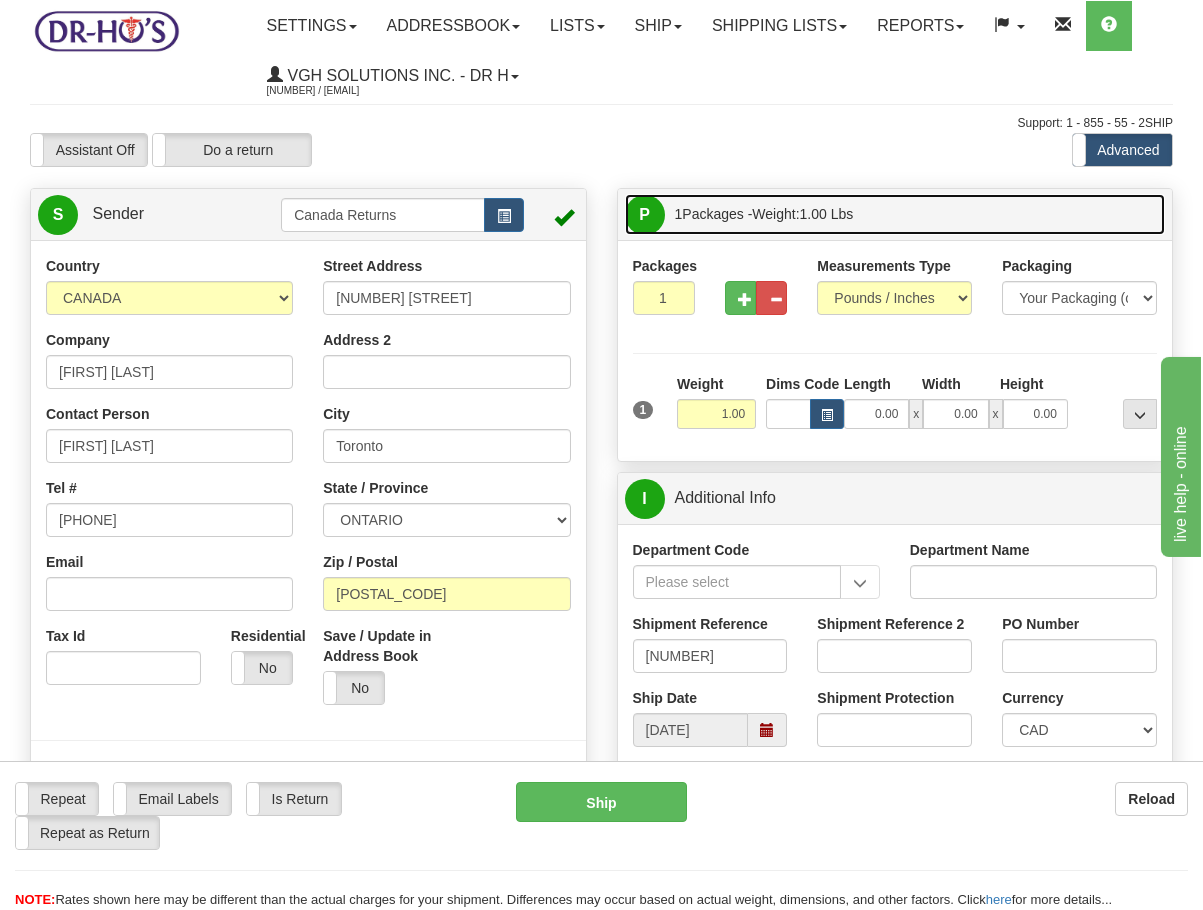 click on "1
Packages -
Weight:  1.00   Lbs" at bounding box center (764, 214) 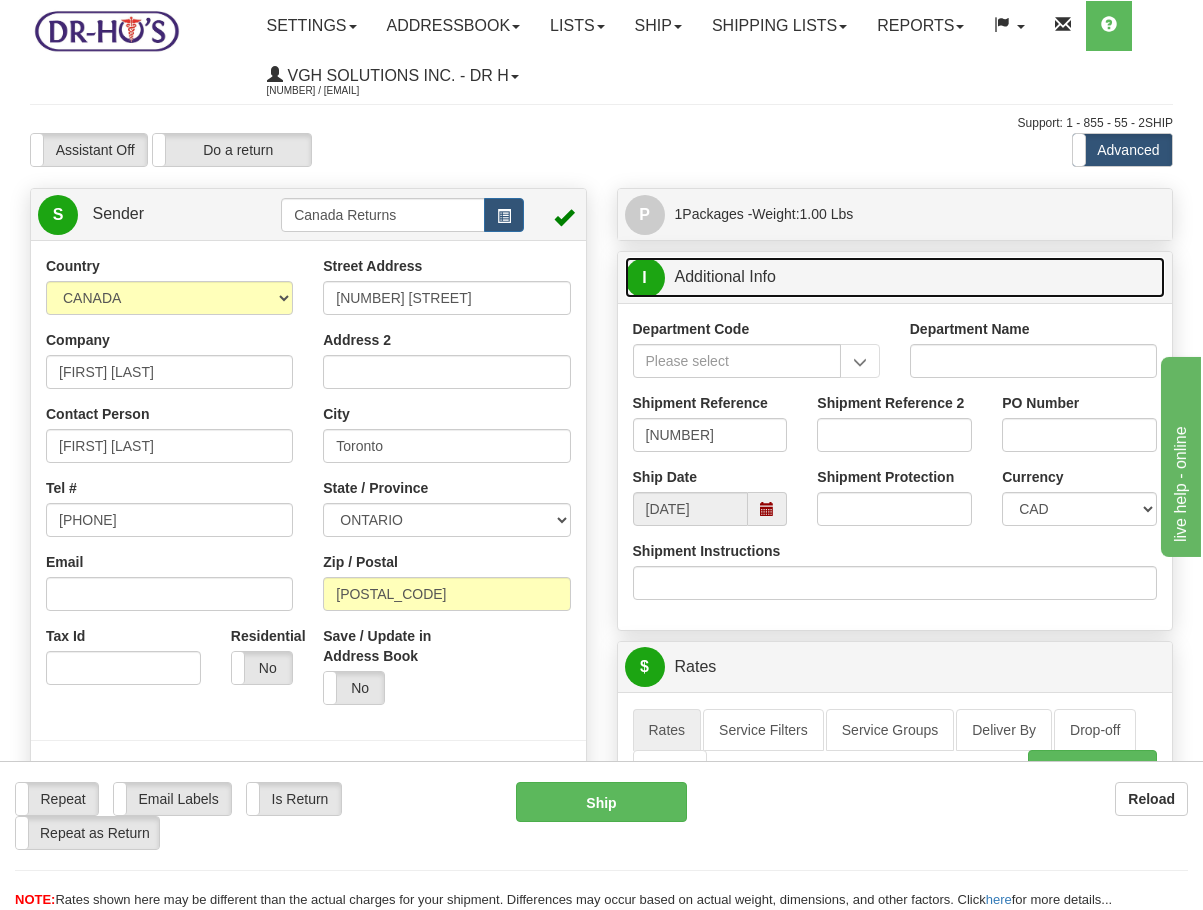 click on "I Additional Info" at bounding box center [895, 277] 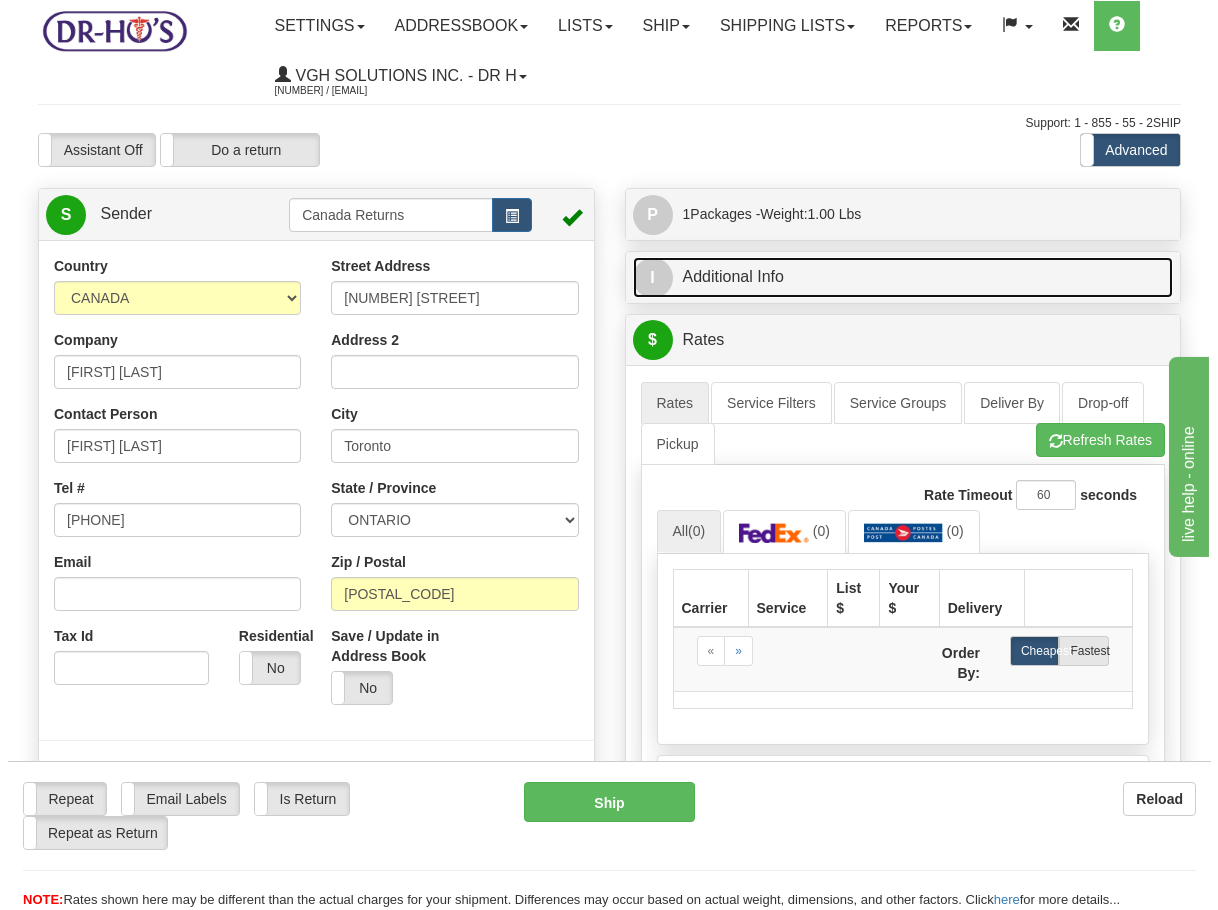 scroll, scrollTop: 300, scrollLeft: 0, axis: vertical 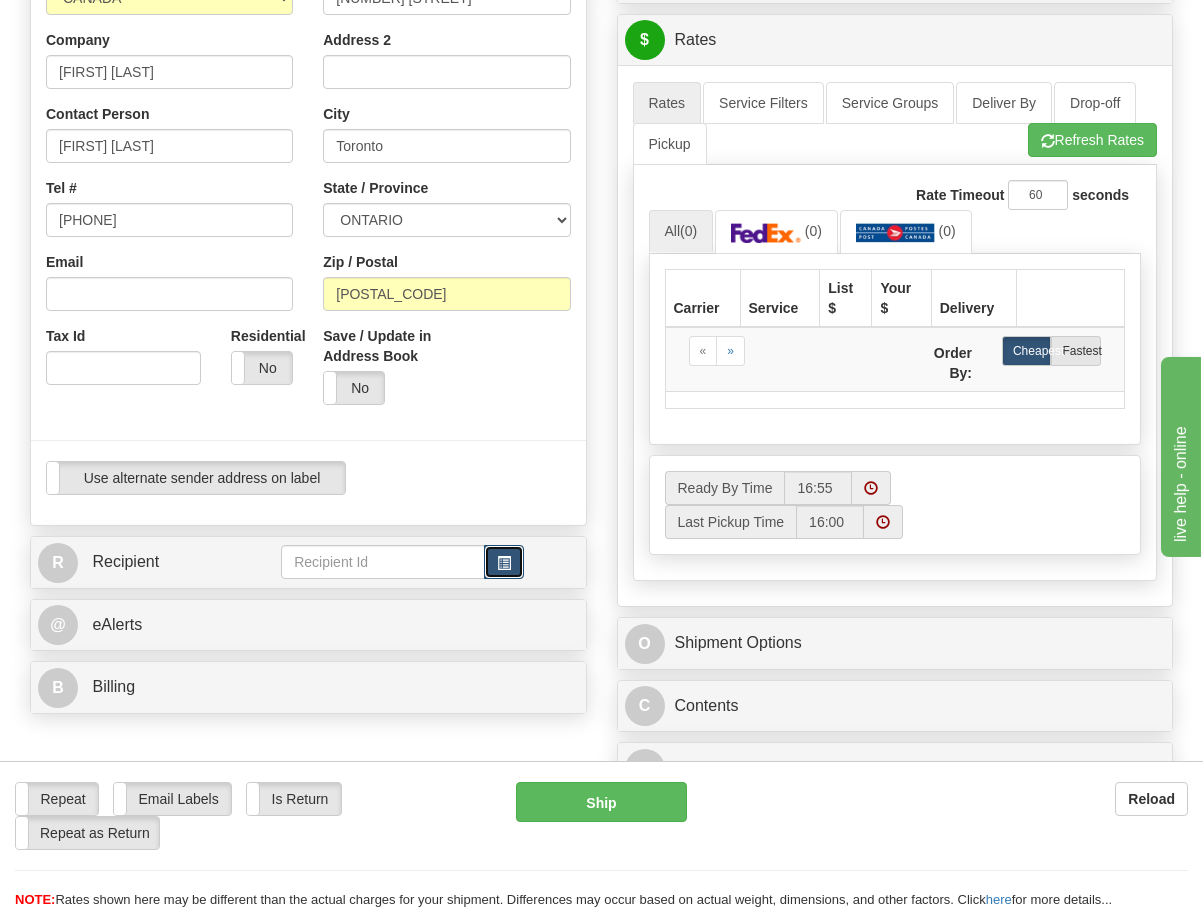click at bounding box center [504, 562] 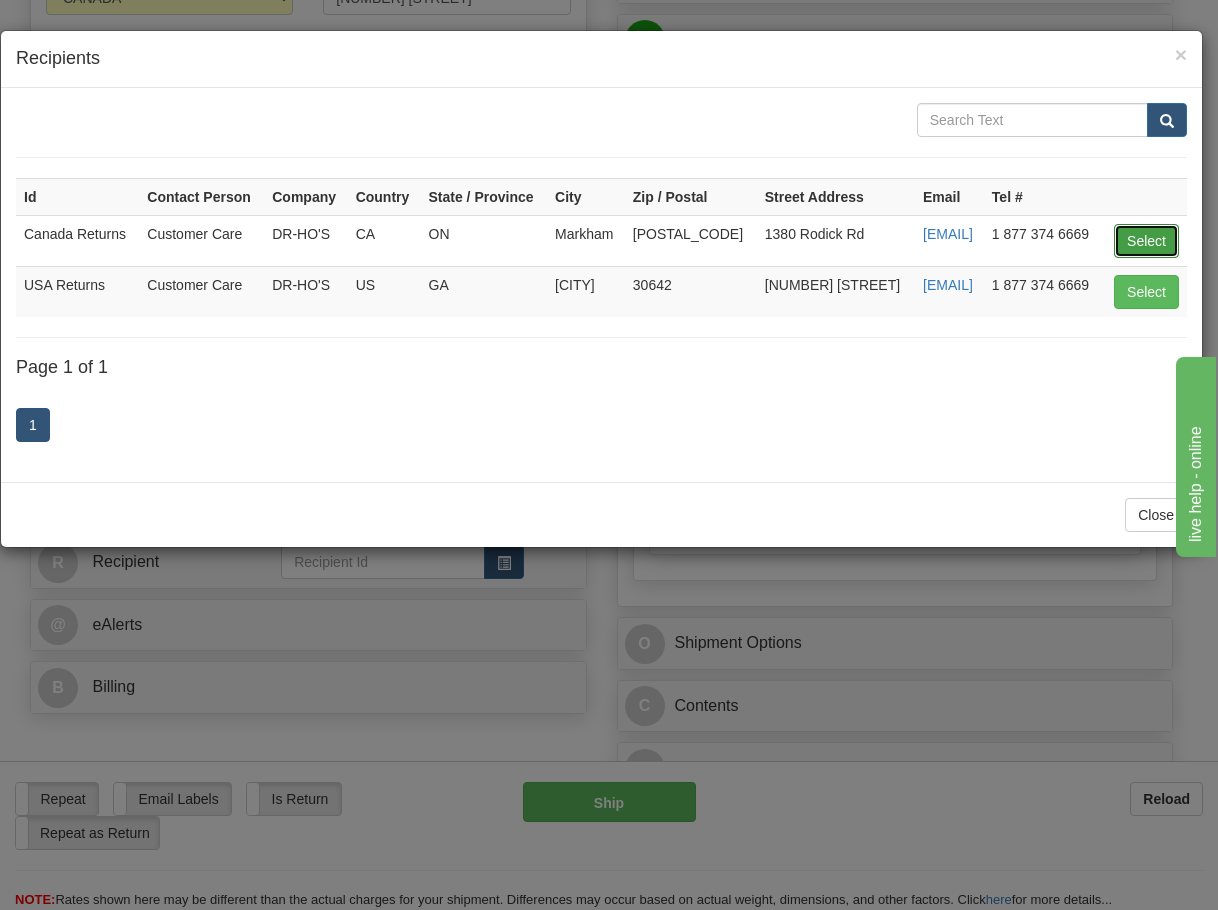 click on "Select" at bounding box center [1146, 241] 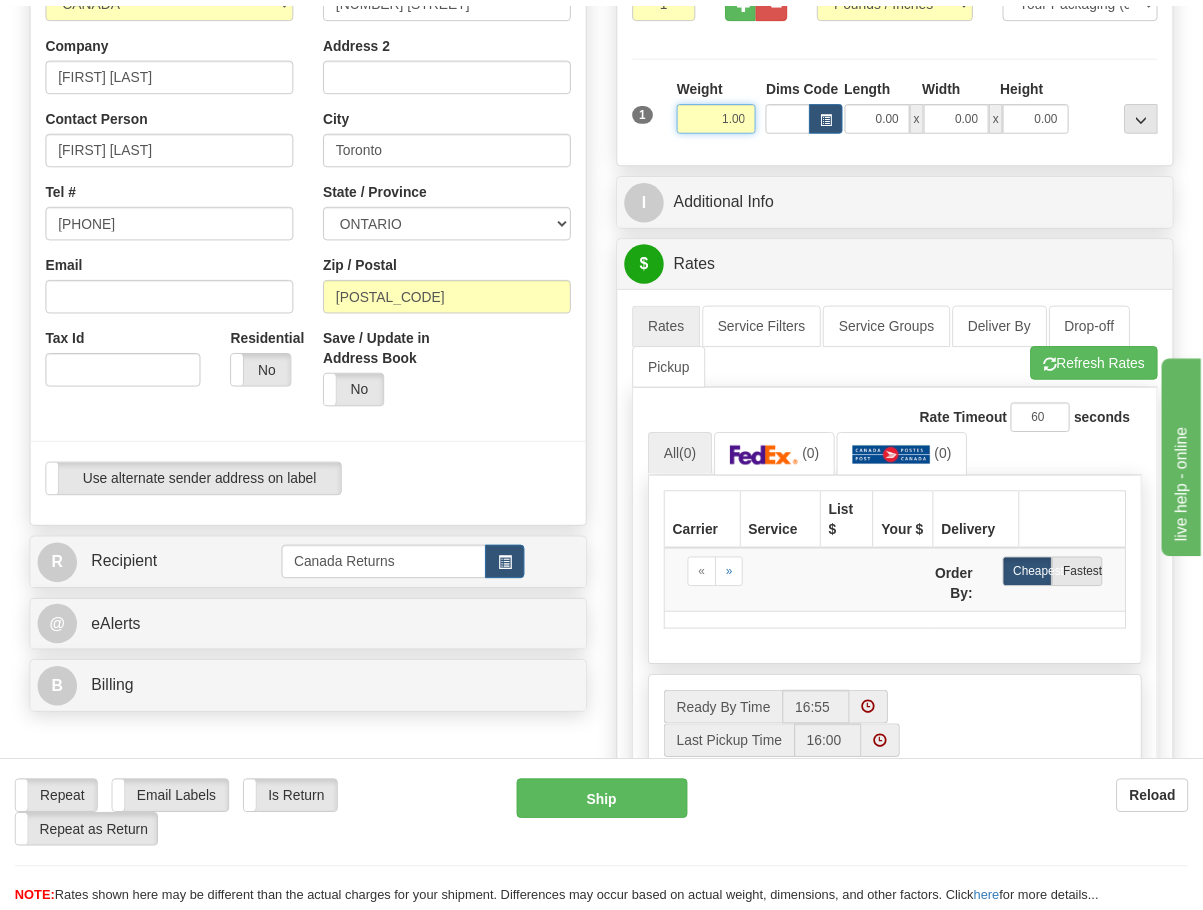 scroll, scrollTop: 0, scrollLeft: 0, axis: both 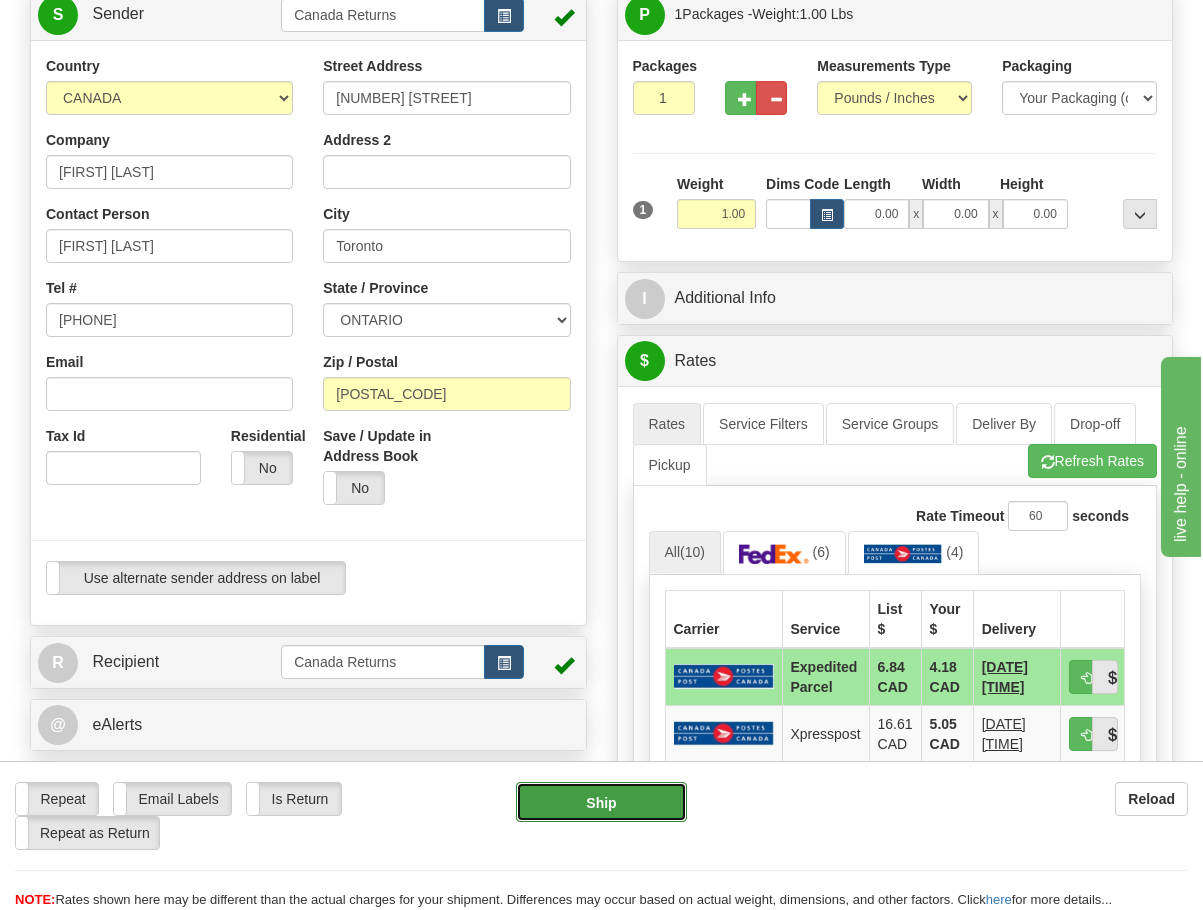 click on "Ship" at bounding box center (601, 802) 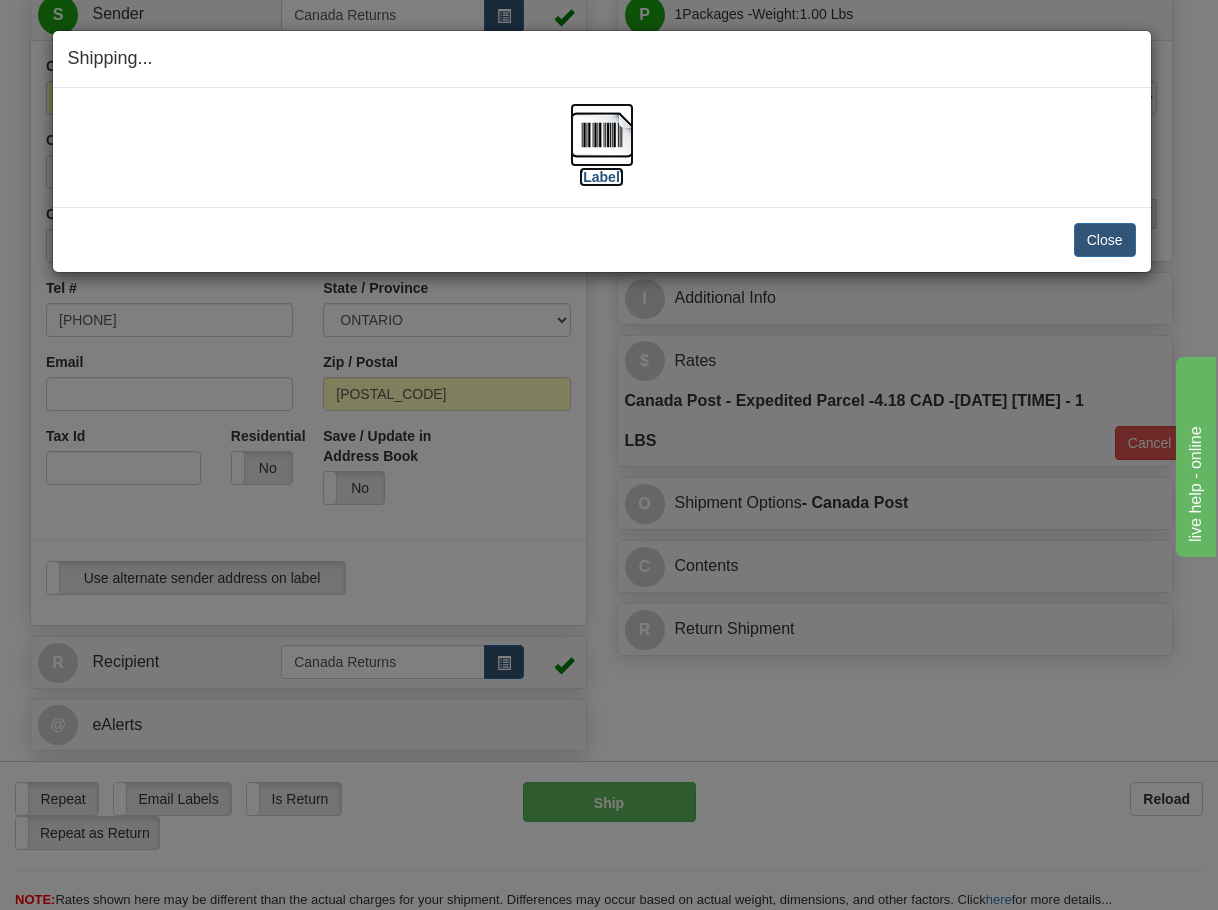 click at bounding box center [602, 135] 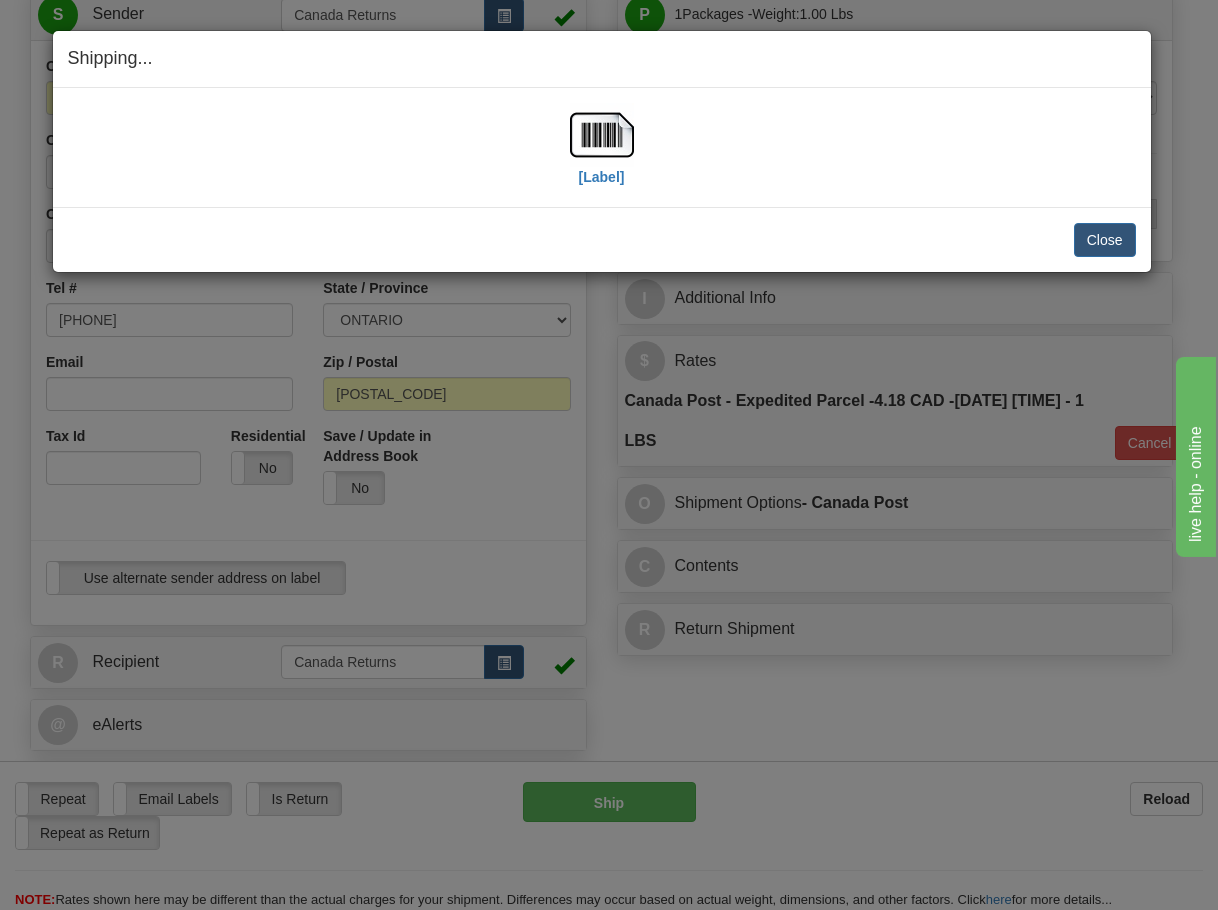 click on "Close
Cancel" at bounding box center [602, 240] 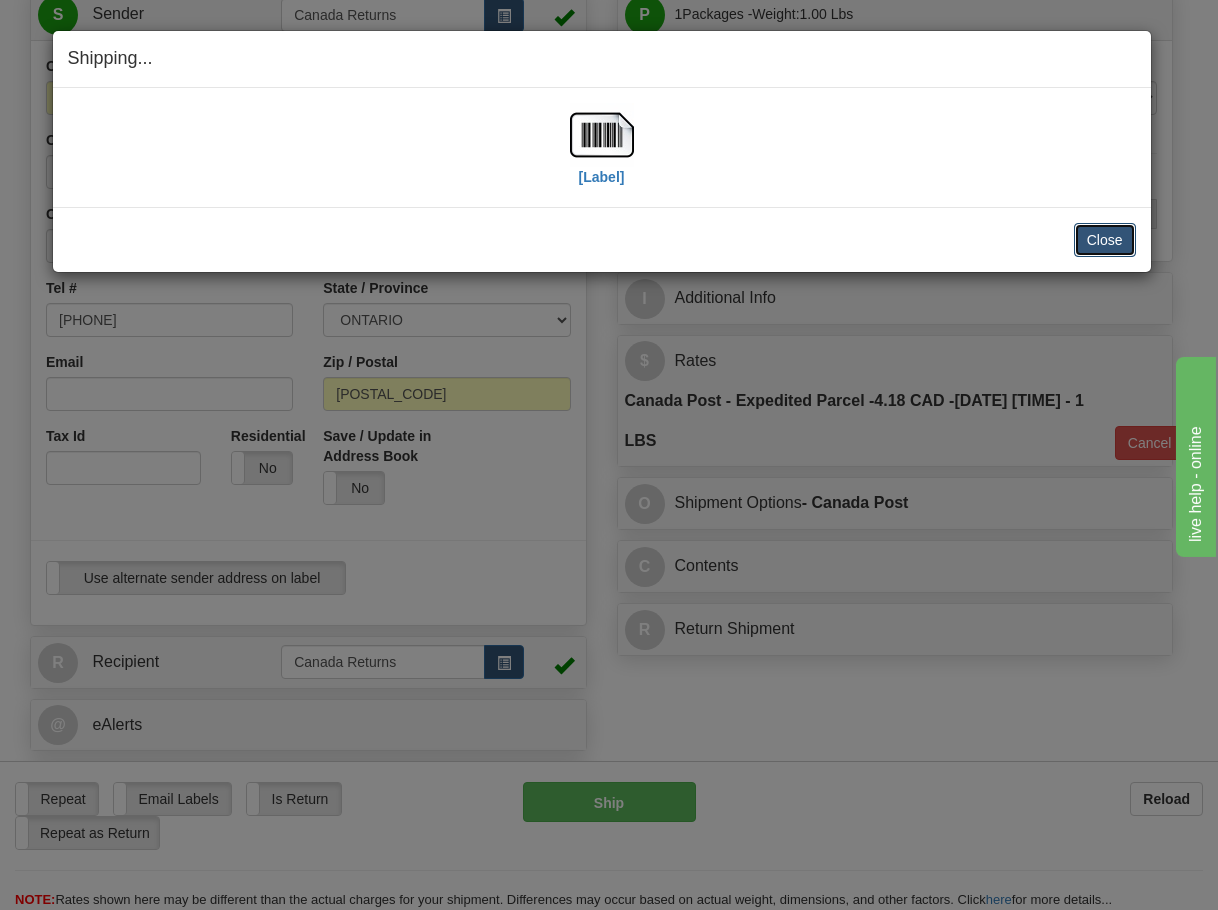 click on "Close" at bounding box center (1105, 240) 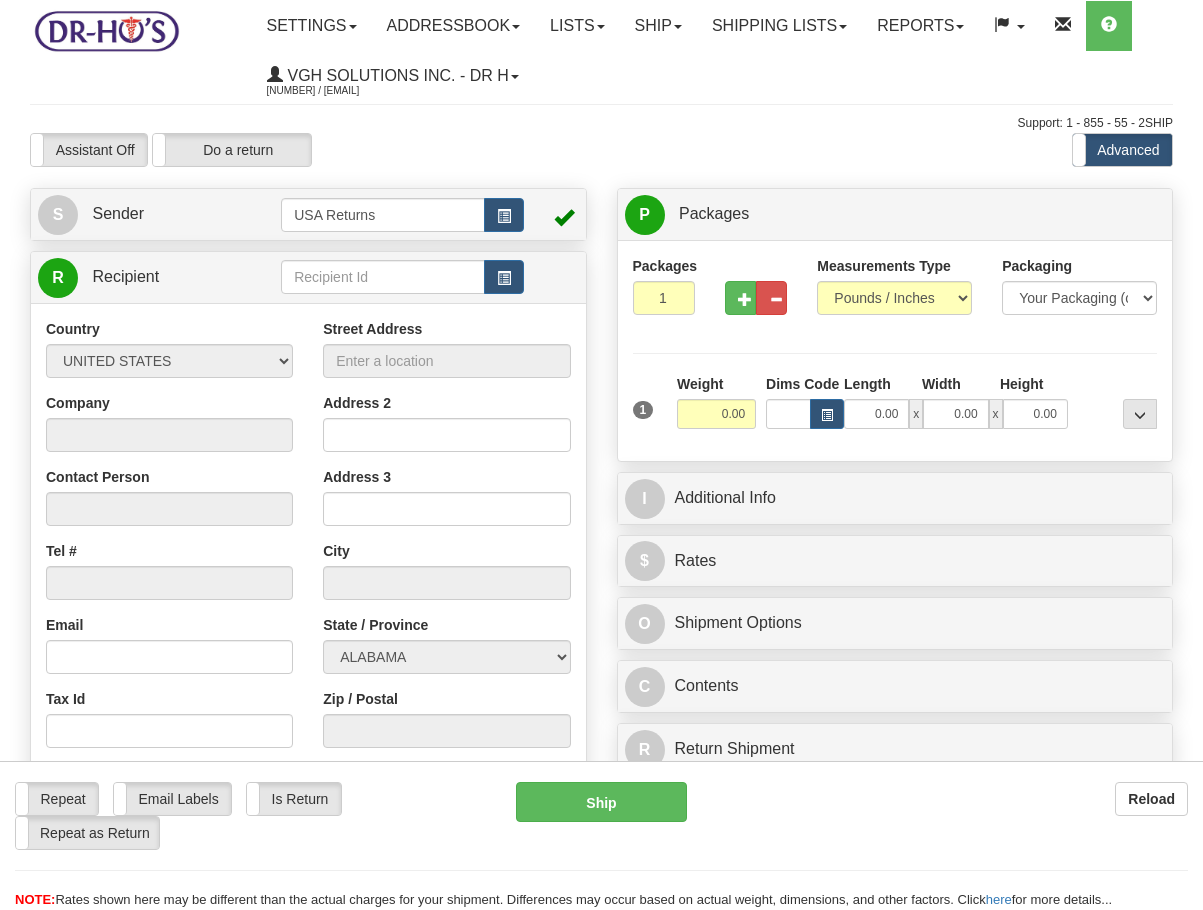 scroll, scrollTop: 0, scrollLeft: 0, axis: both 